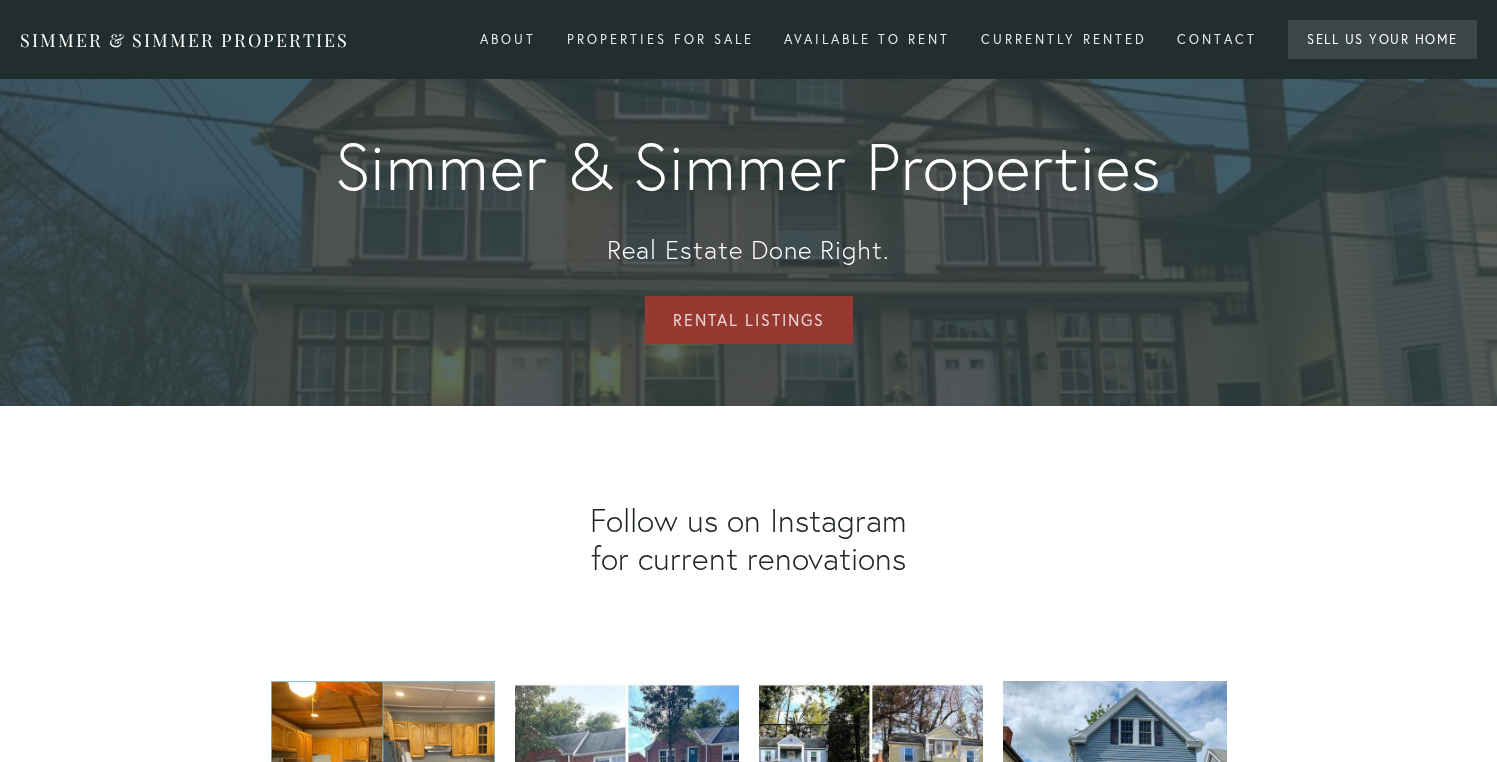 scroll, scrollTop: 4, scrollLeft: 0, axis: vertical 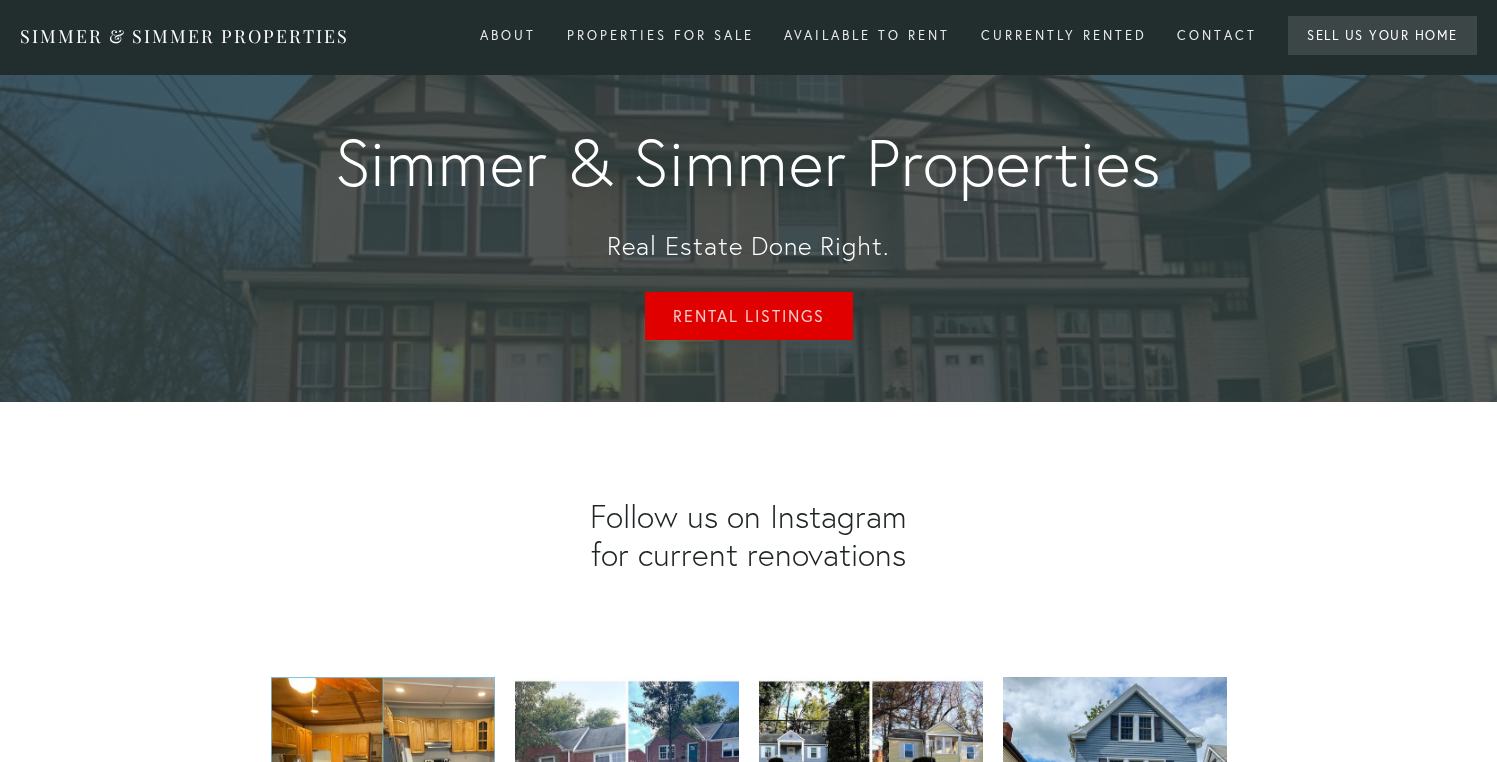 click on "Rental Listings" at bounding box center (749, 316) 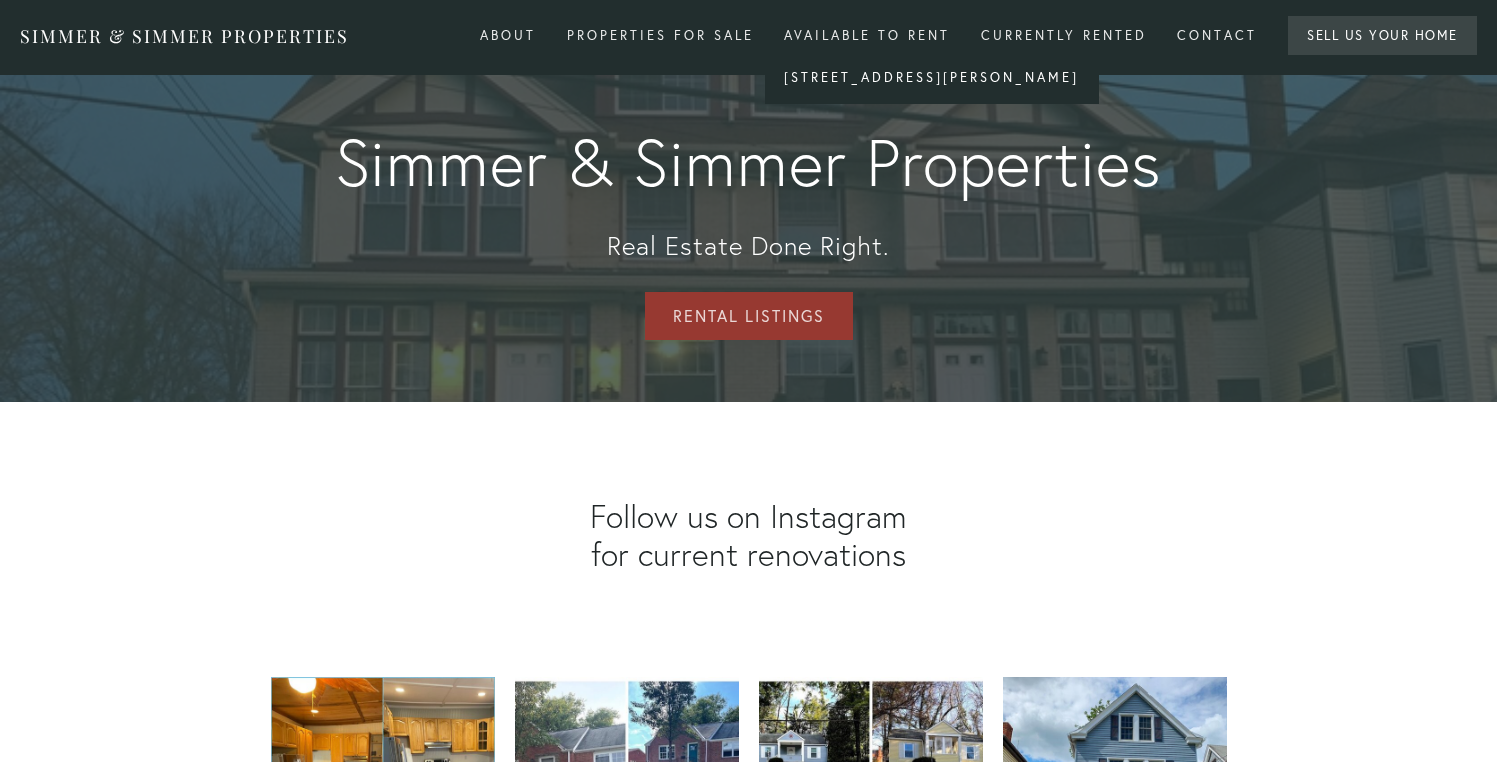 click on "[STREET_ADDRESS][PERSON_NAME]" at bounding box center [932, 78] 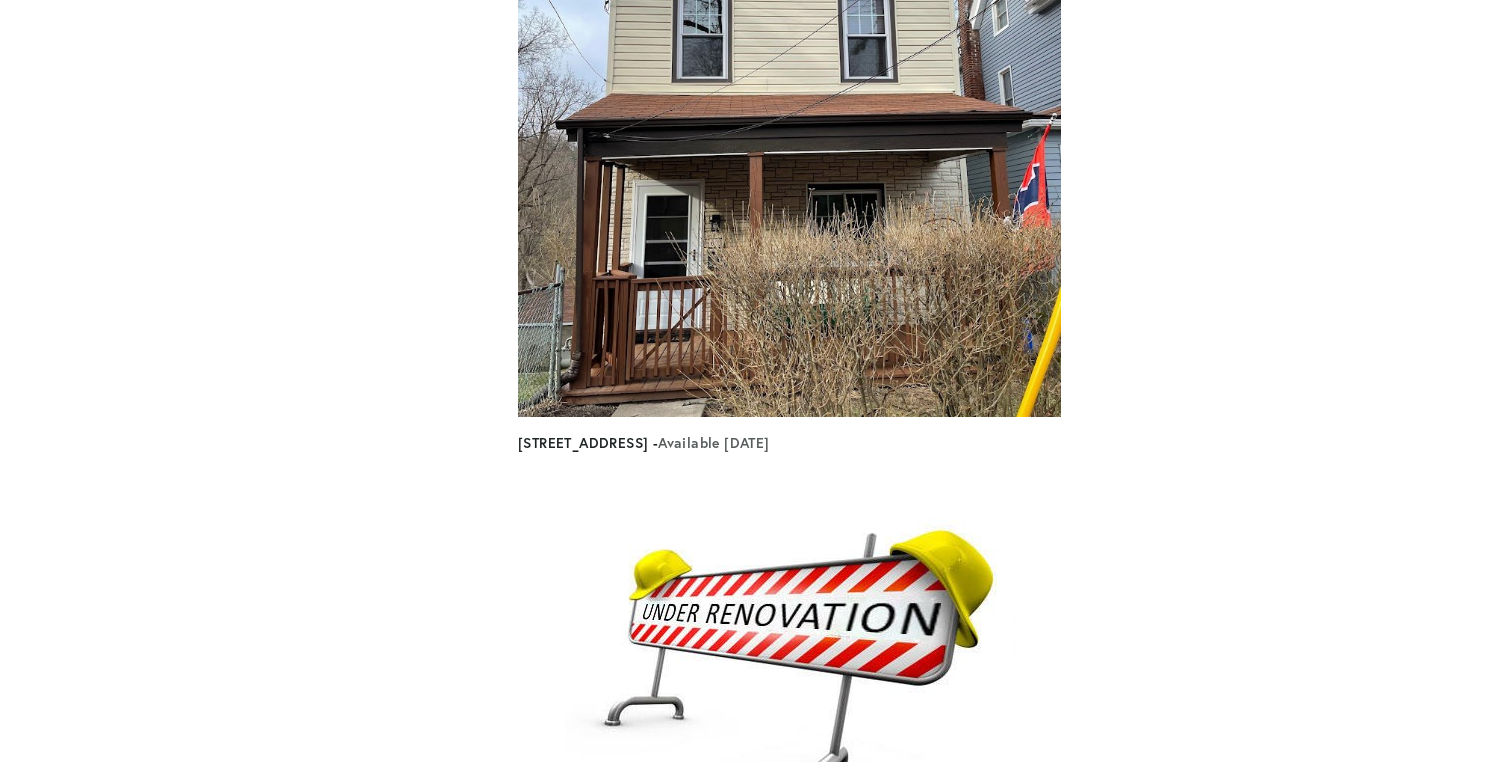 scroll, scrollTop: 1381, scrollLeft: 0, axis: vertical 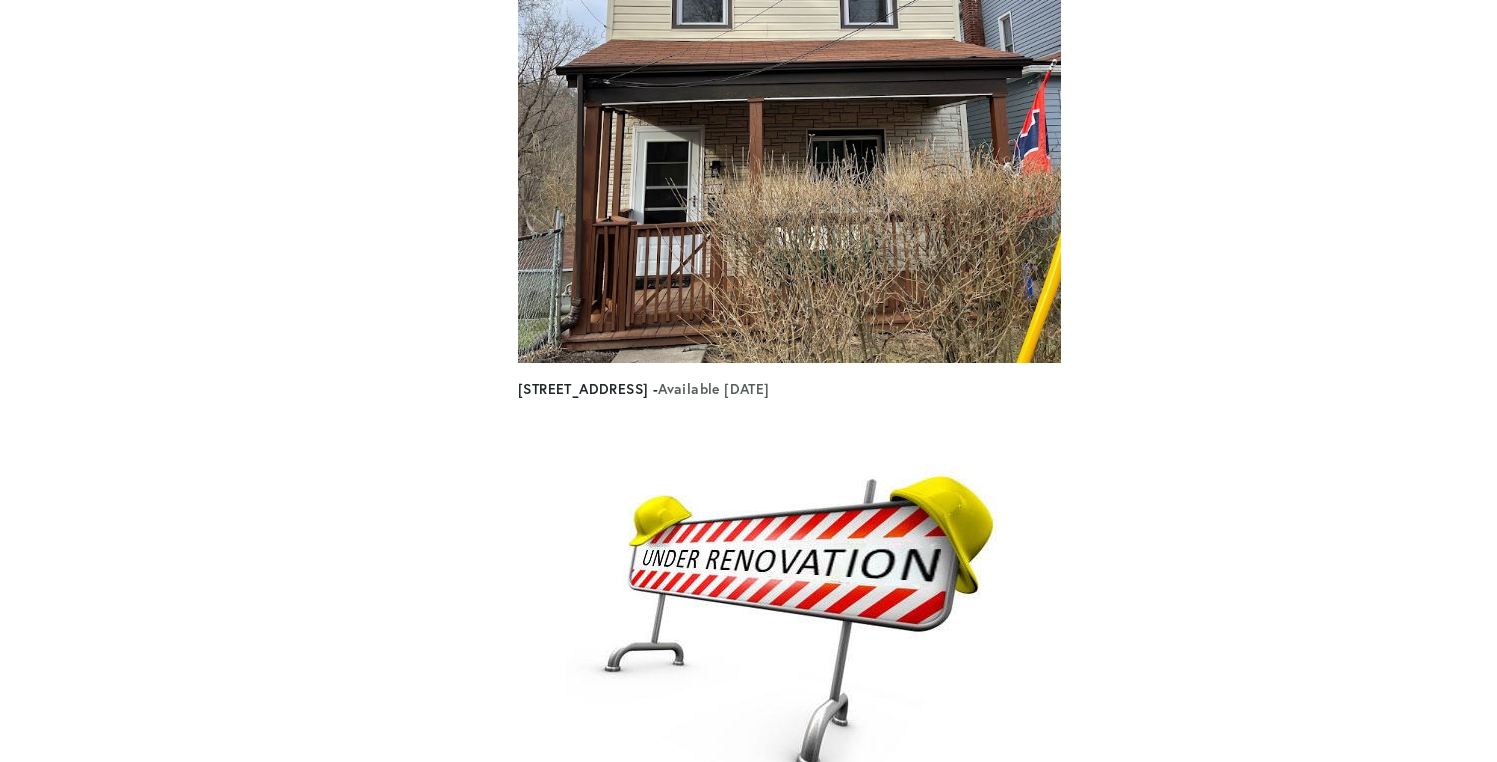 click at bounding box center (789, 72) 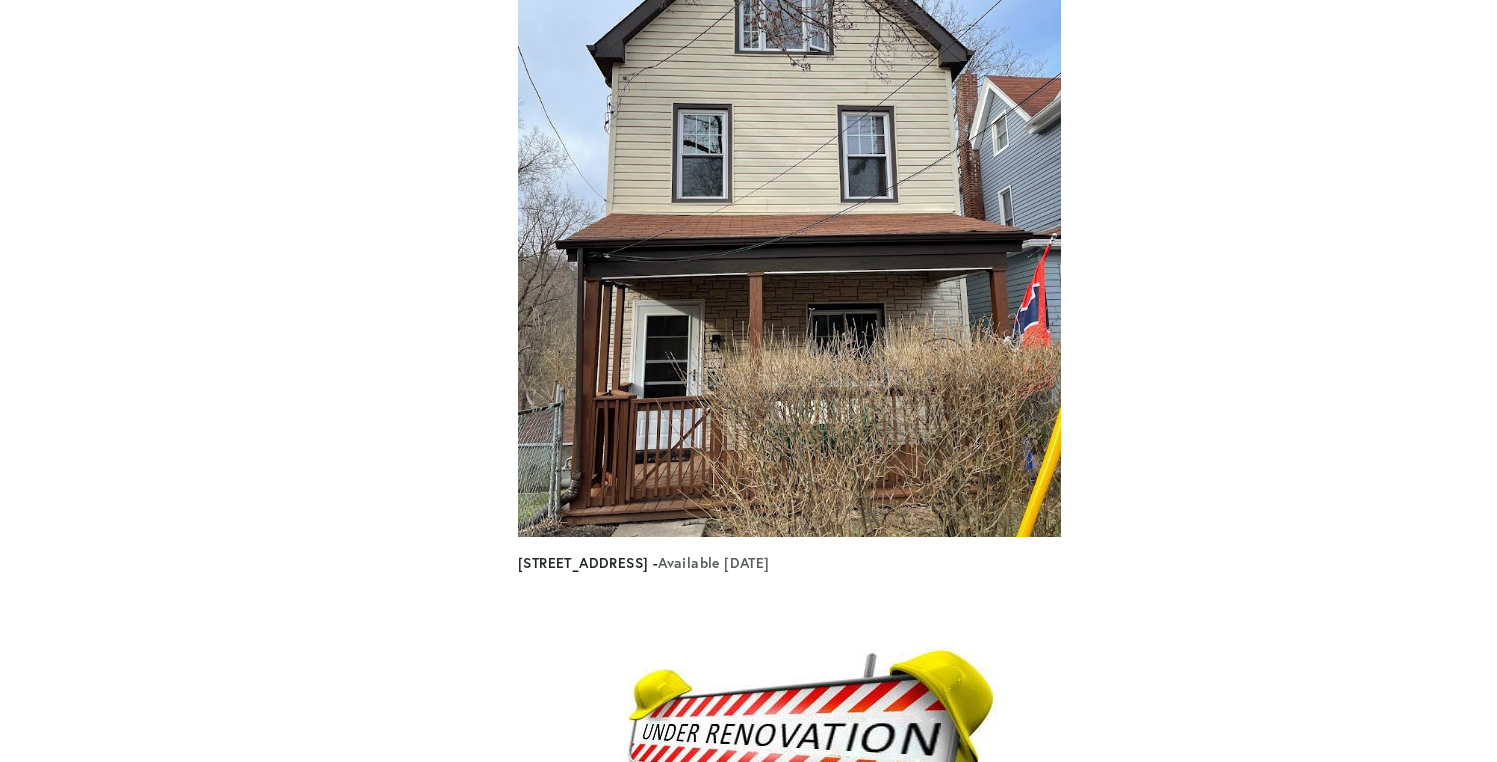 scroll, scrollTop: 1407, scrollLeft: 0, axis: vertical 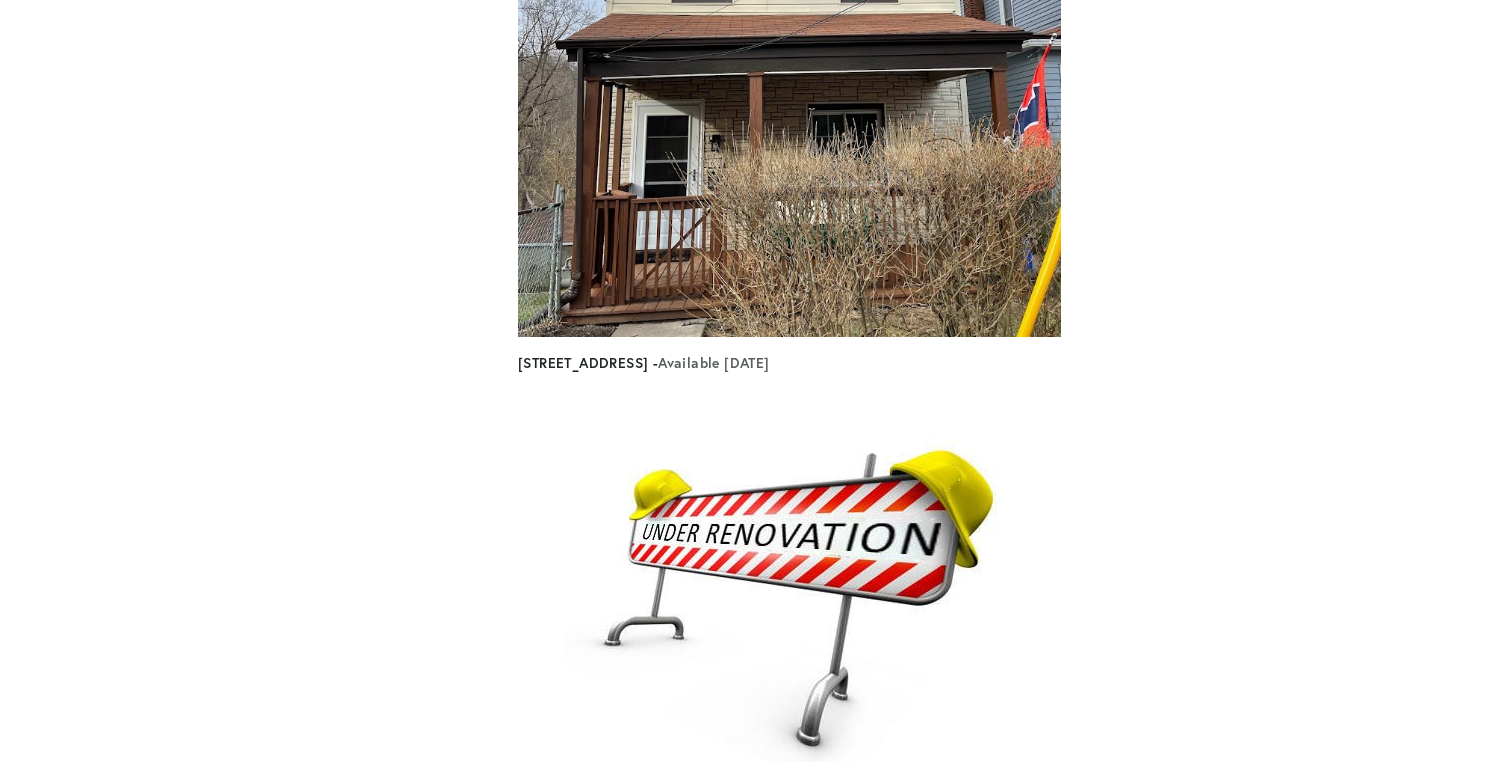 click at bounding box center (789, 46) 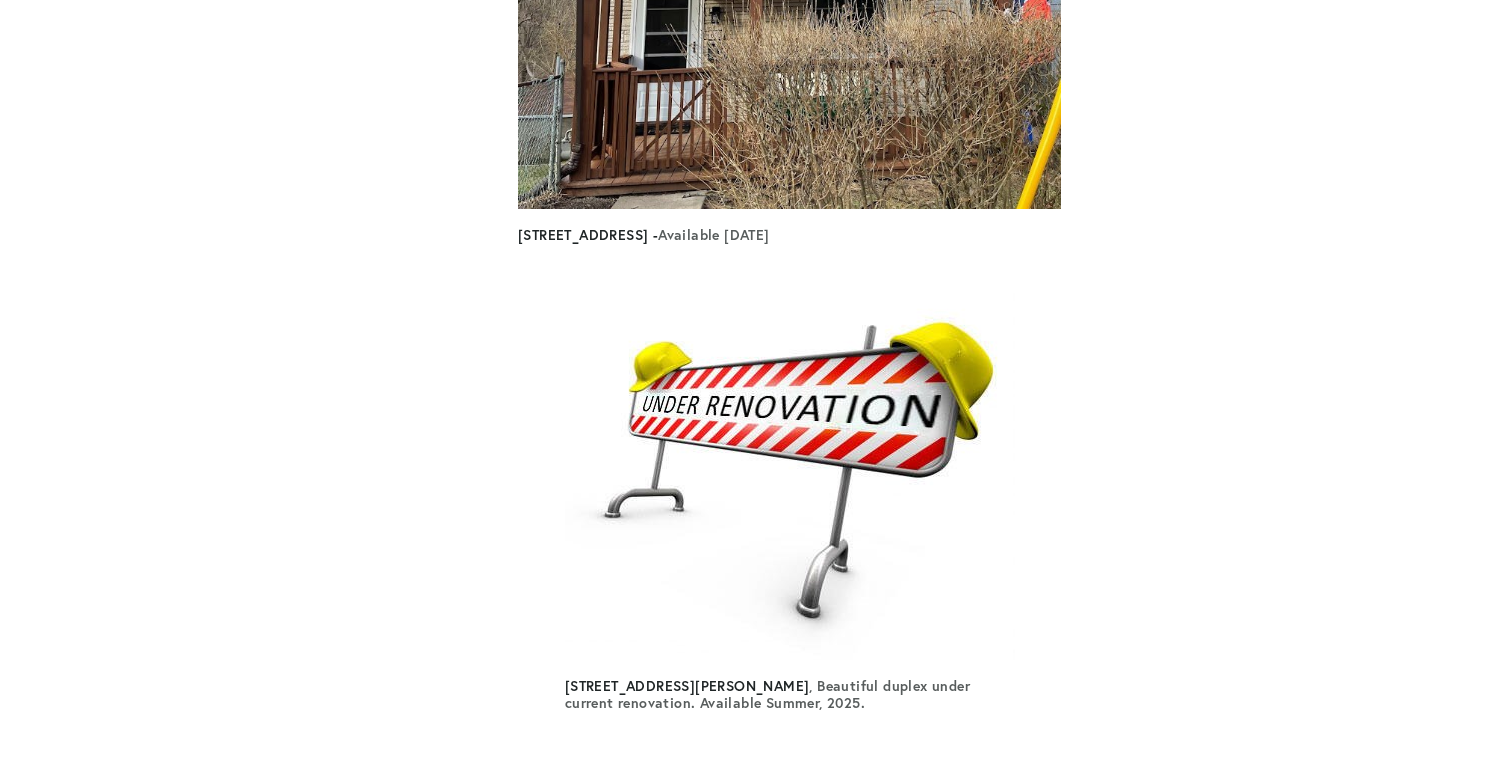 scroll, scrollTop: 1493, scrollLeft: 0, axis: vertical 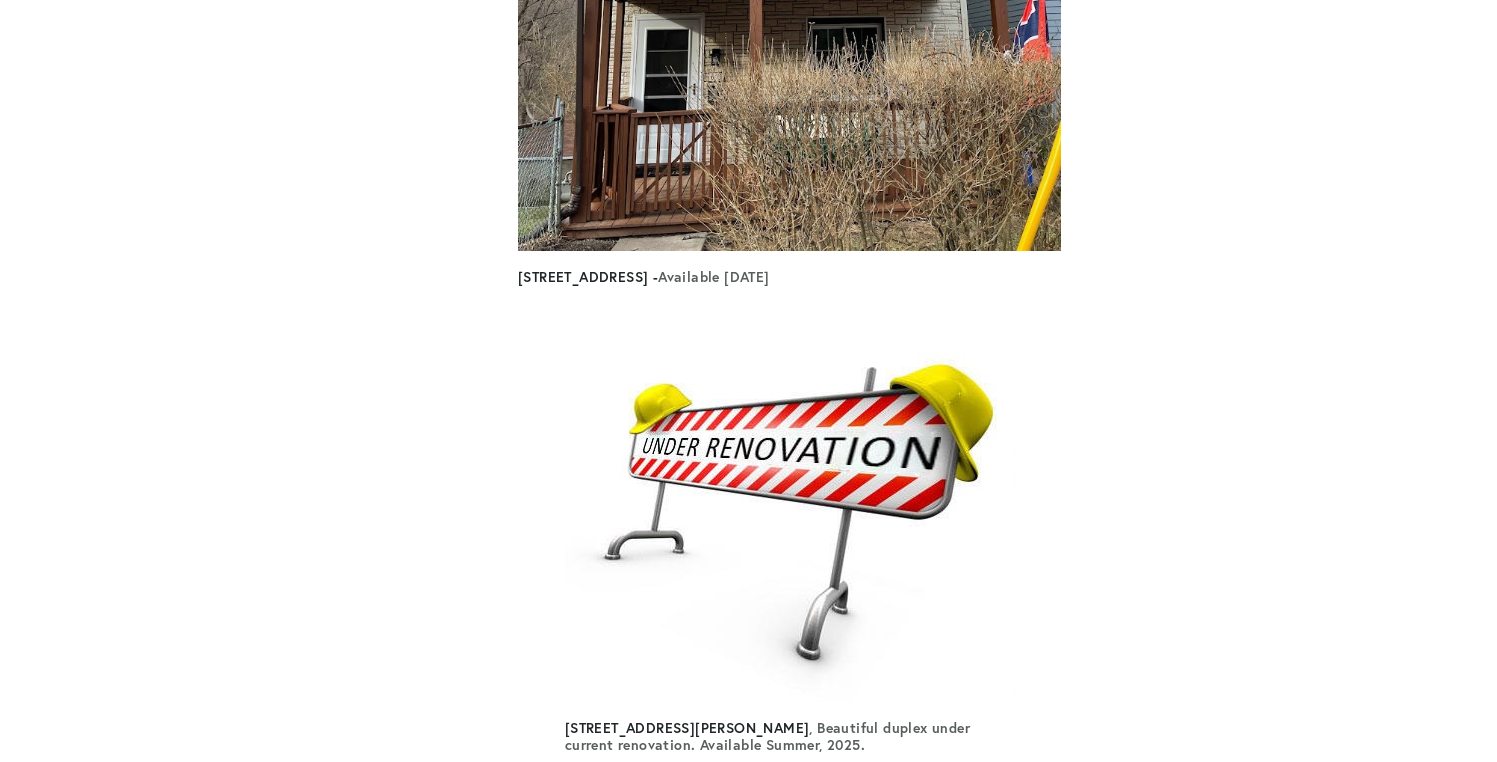 click at bounding box center (789, -40) 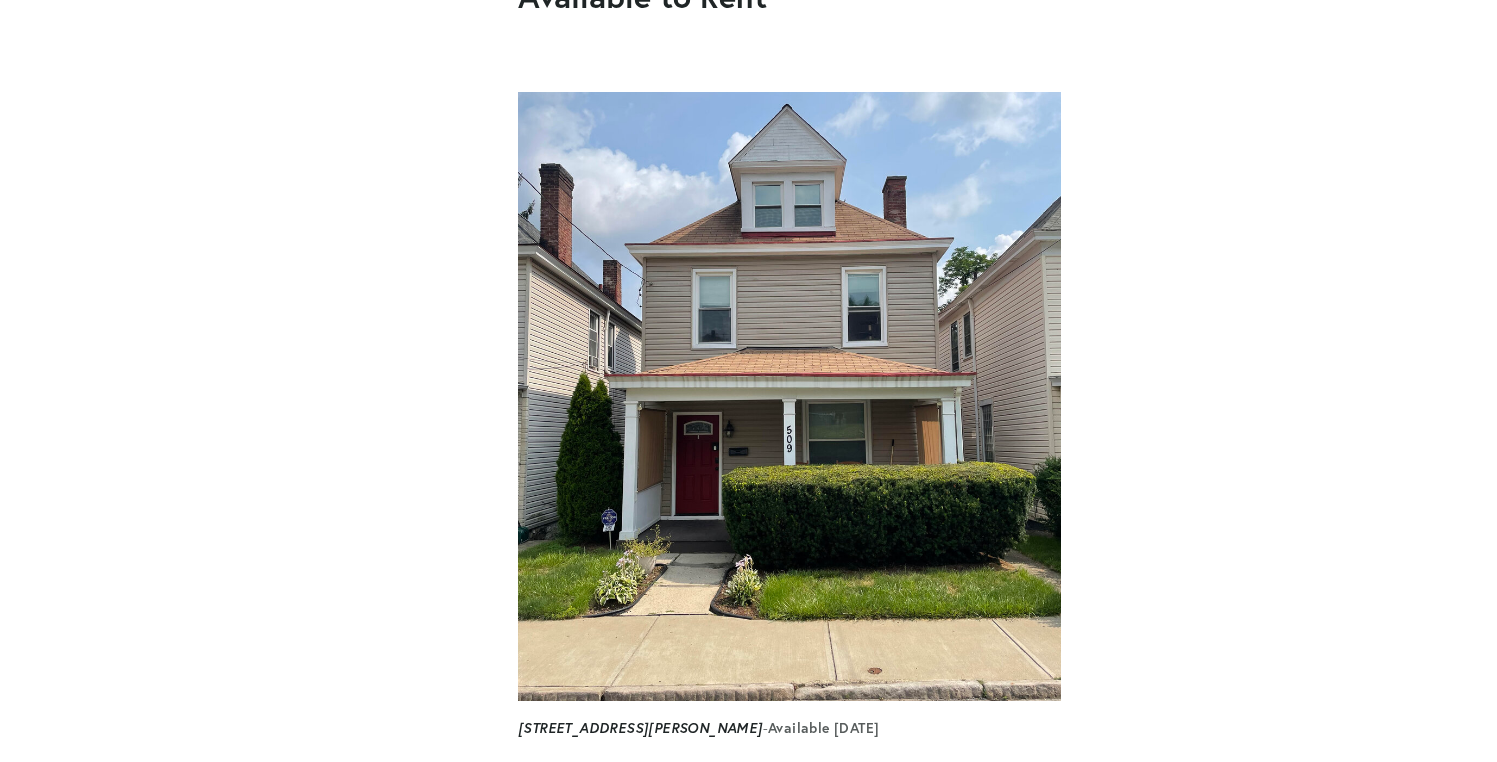 scroll, scrollTop: 303, scrollLeft: 0, axis: vertical 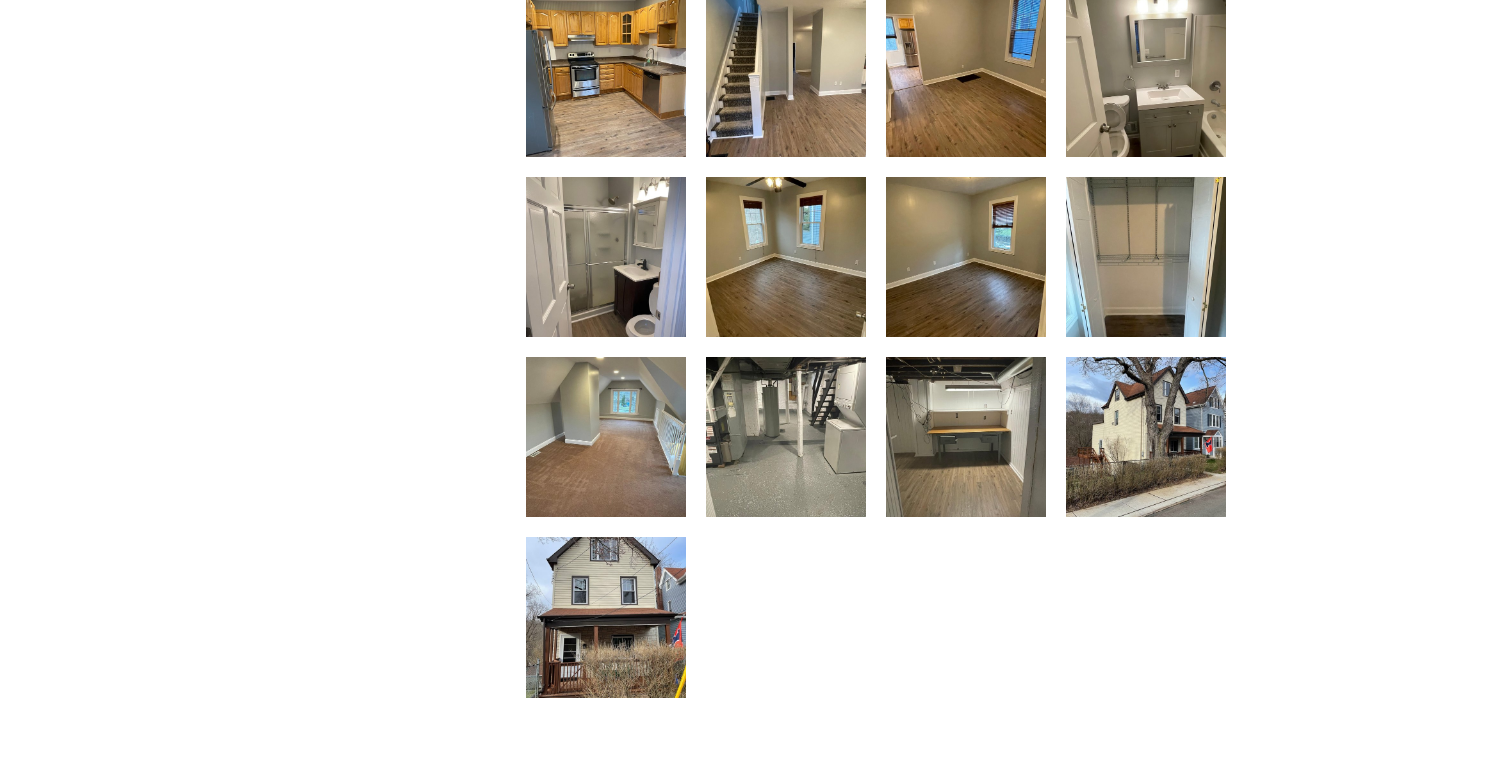 click at bounding box center [606, 76] 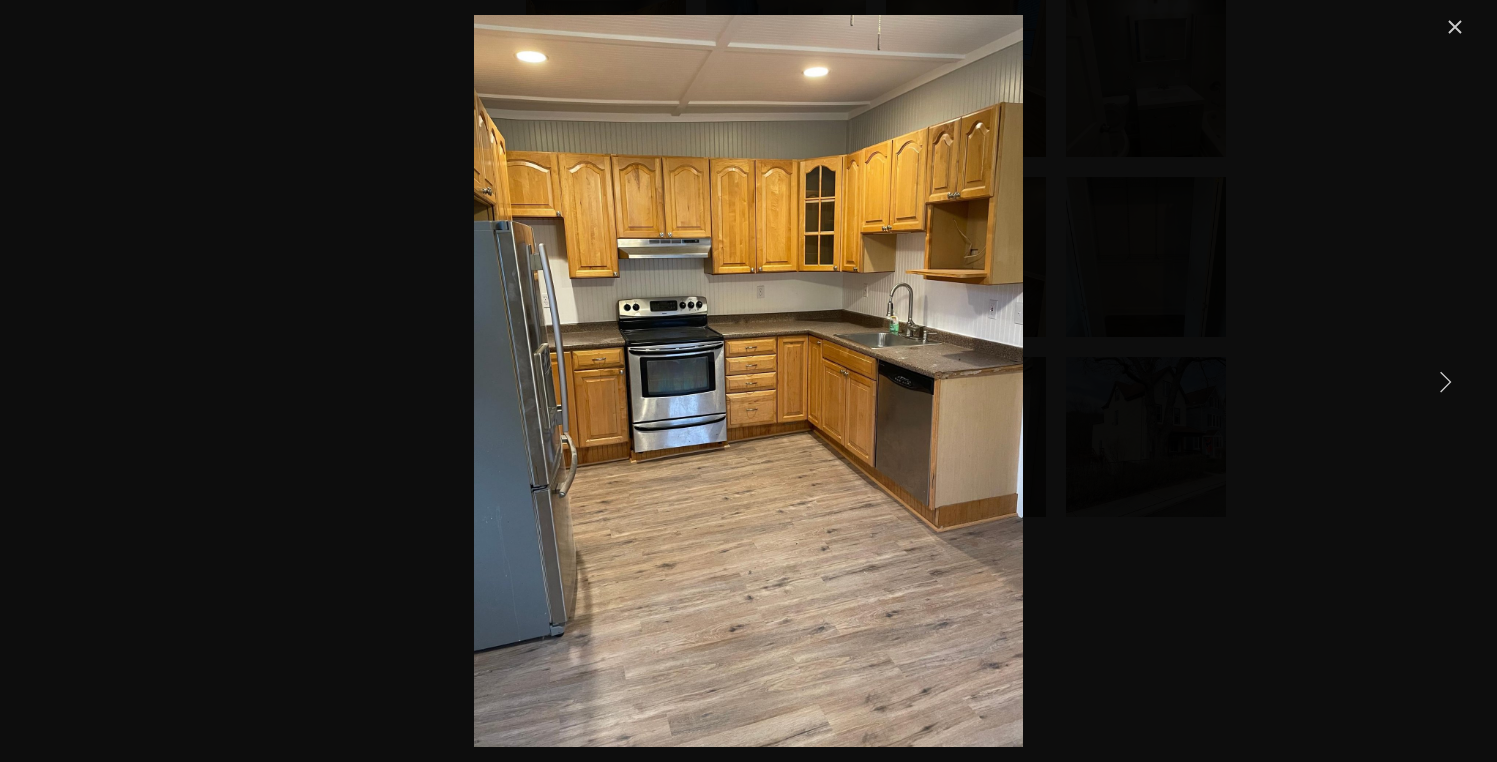 click at bounding box center [1445, 381] 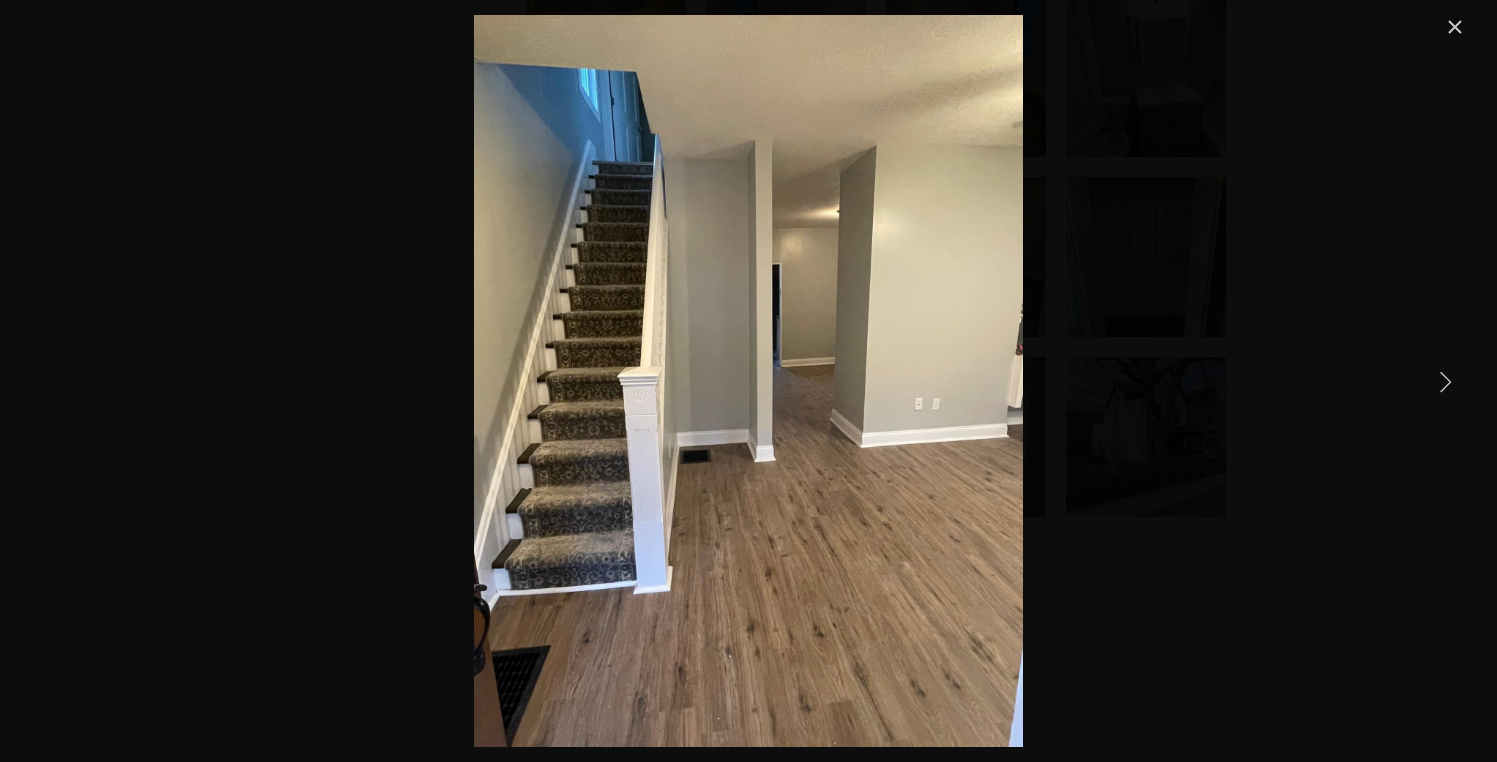 click at bounding box center [1445, 381] 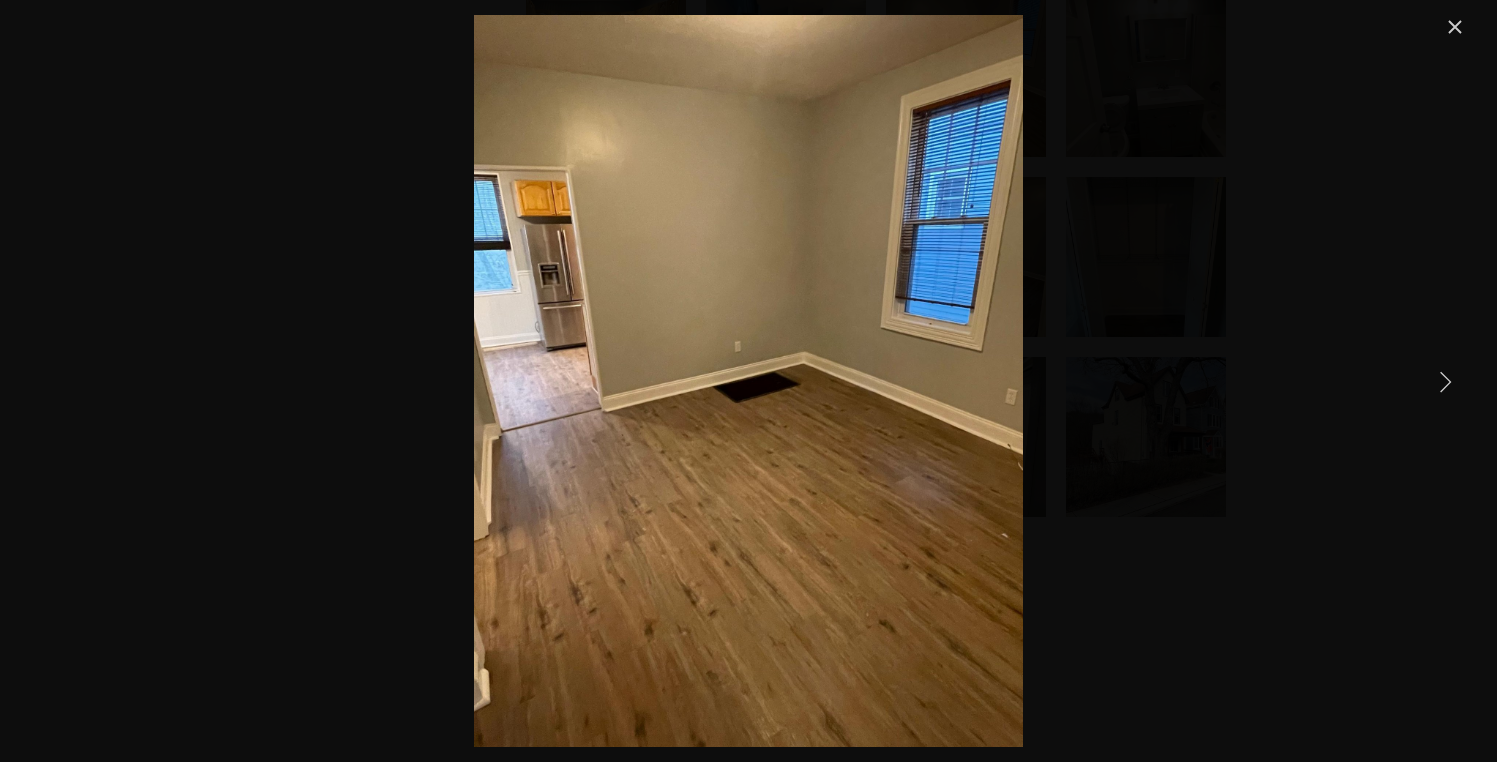 click at bounding box center [1445, 381] 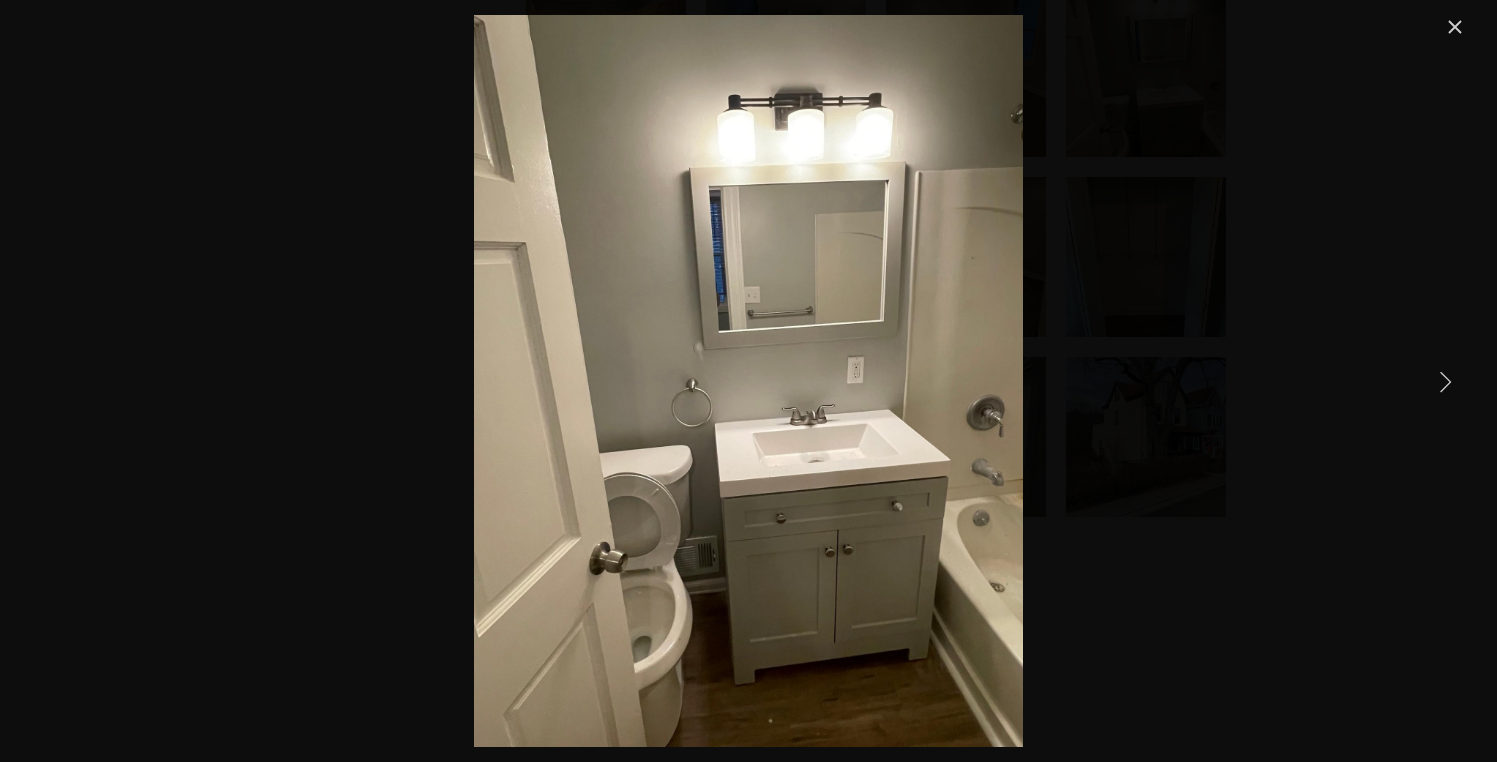 click at bounding box center (1445, 381) 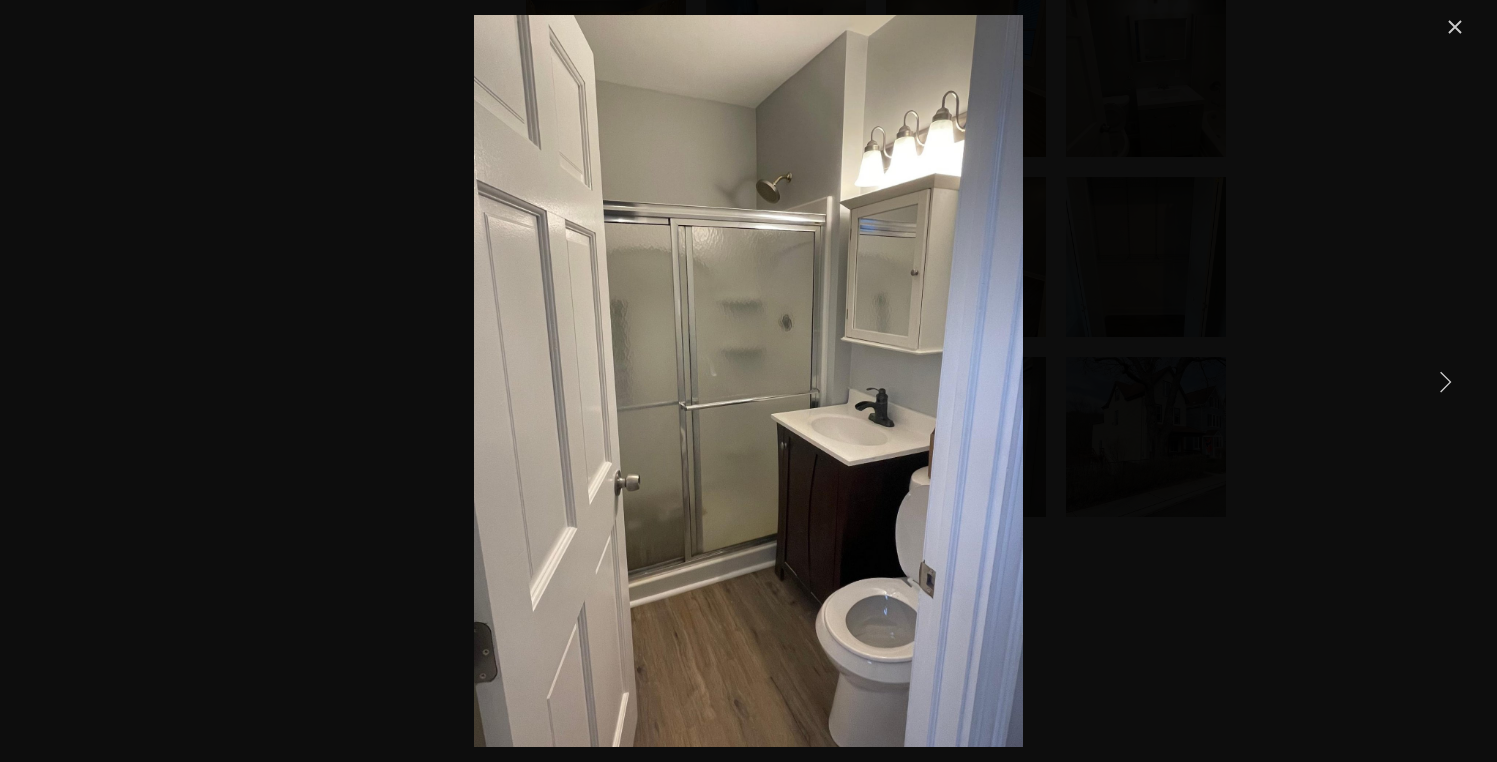 click at bounding box center [1445, 381] 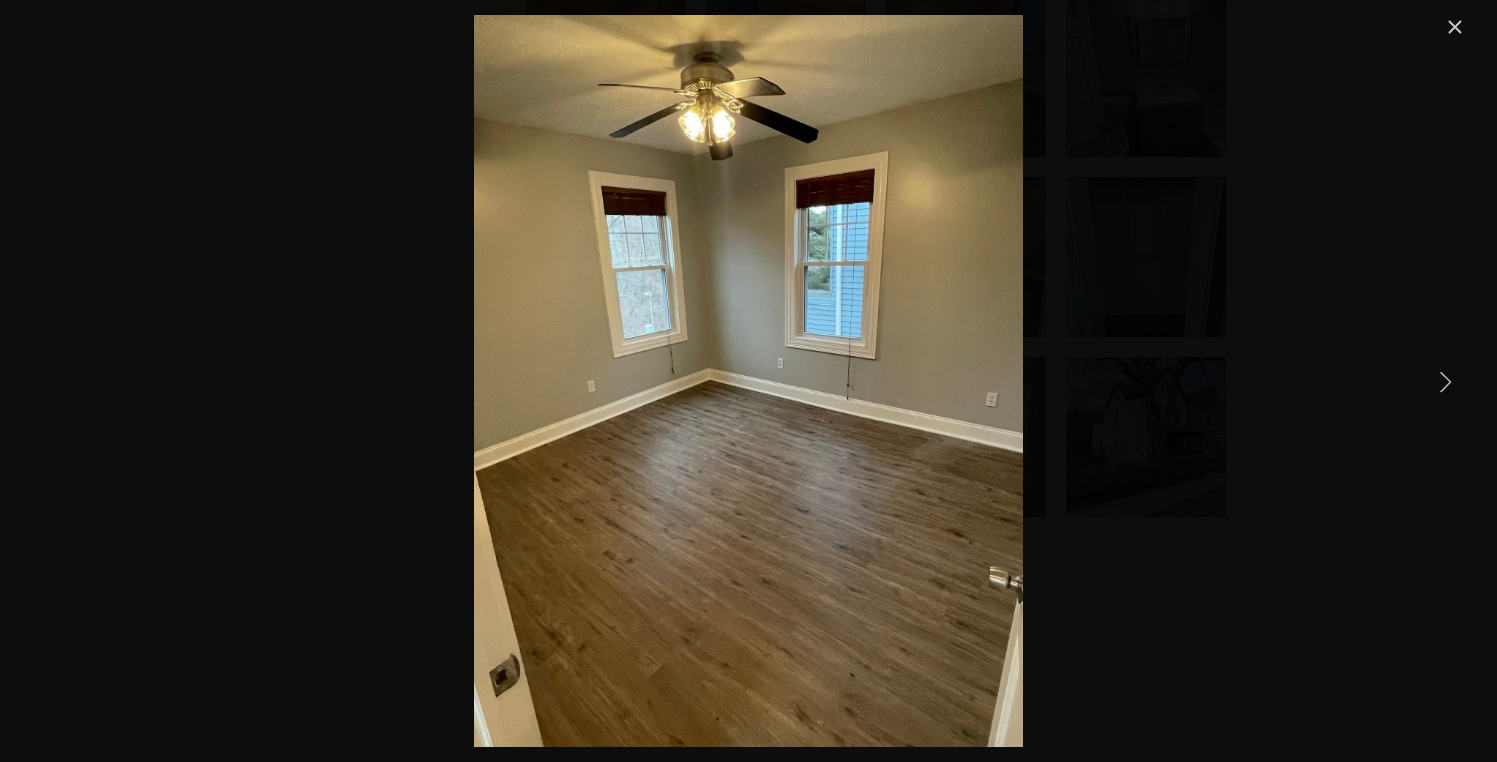 click at bounding box center [1445, 381] 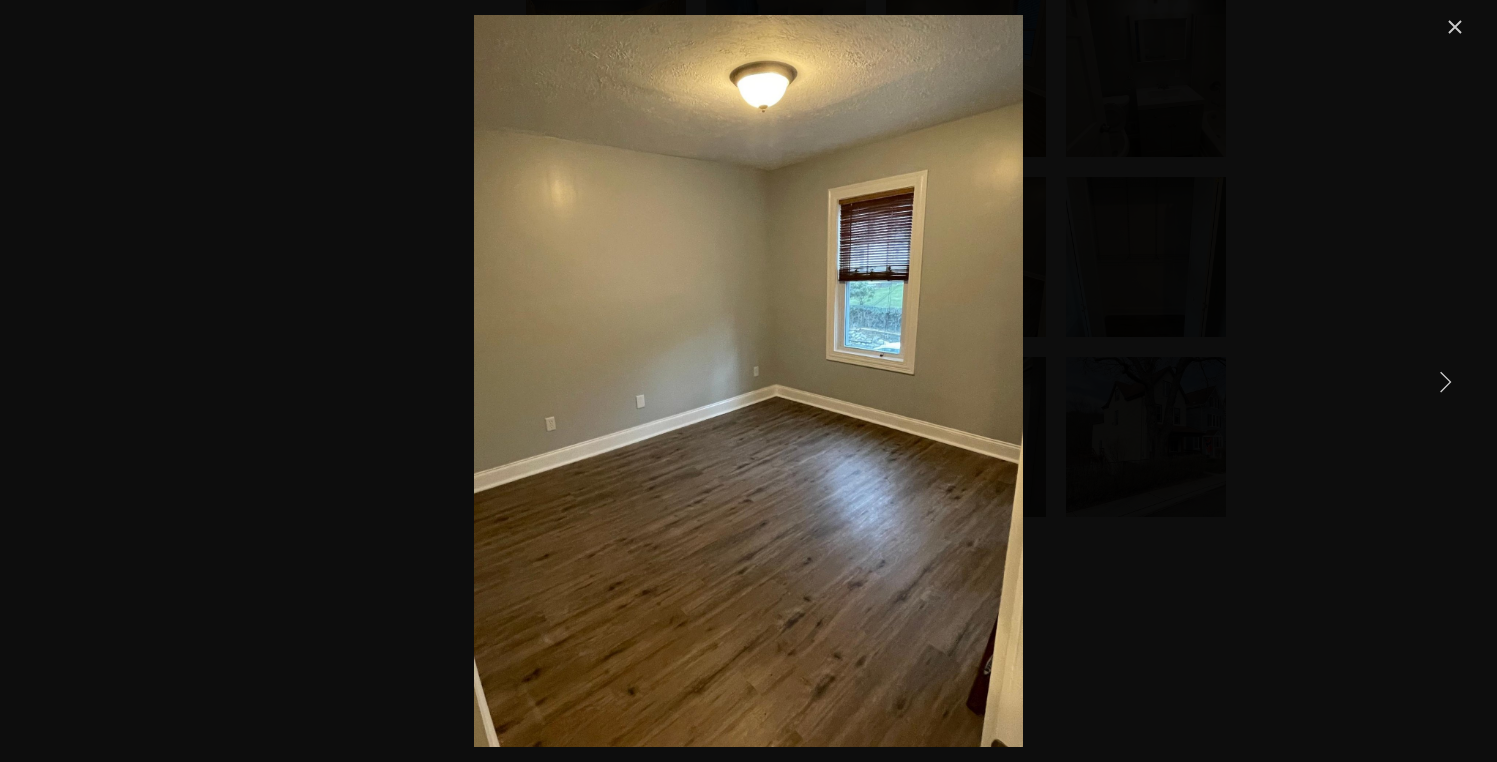 click at bounding box center (1445, 381) 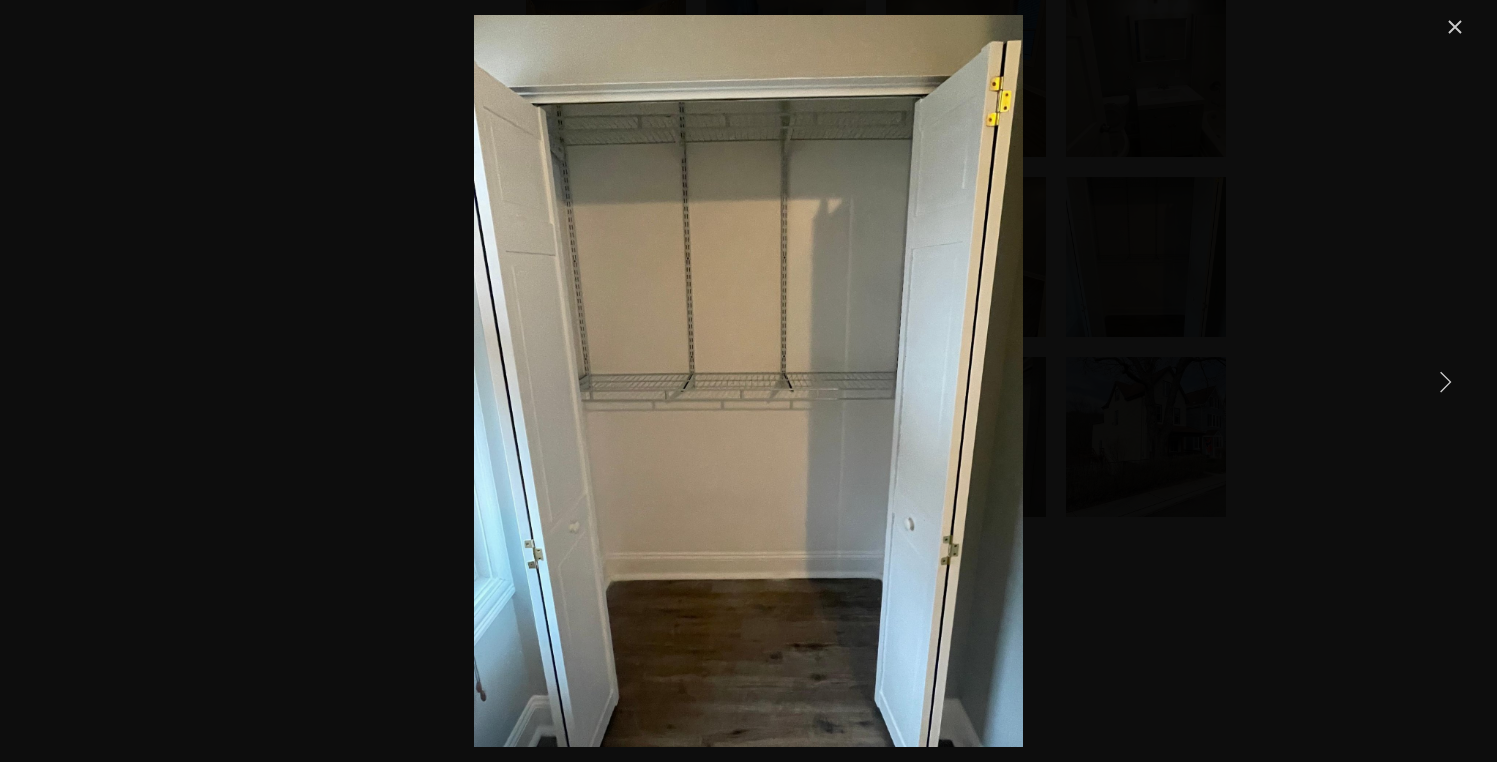 click at bounding box center (1445, 381) 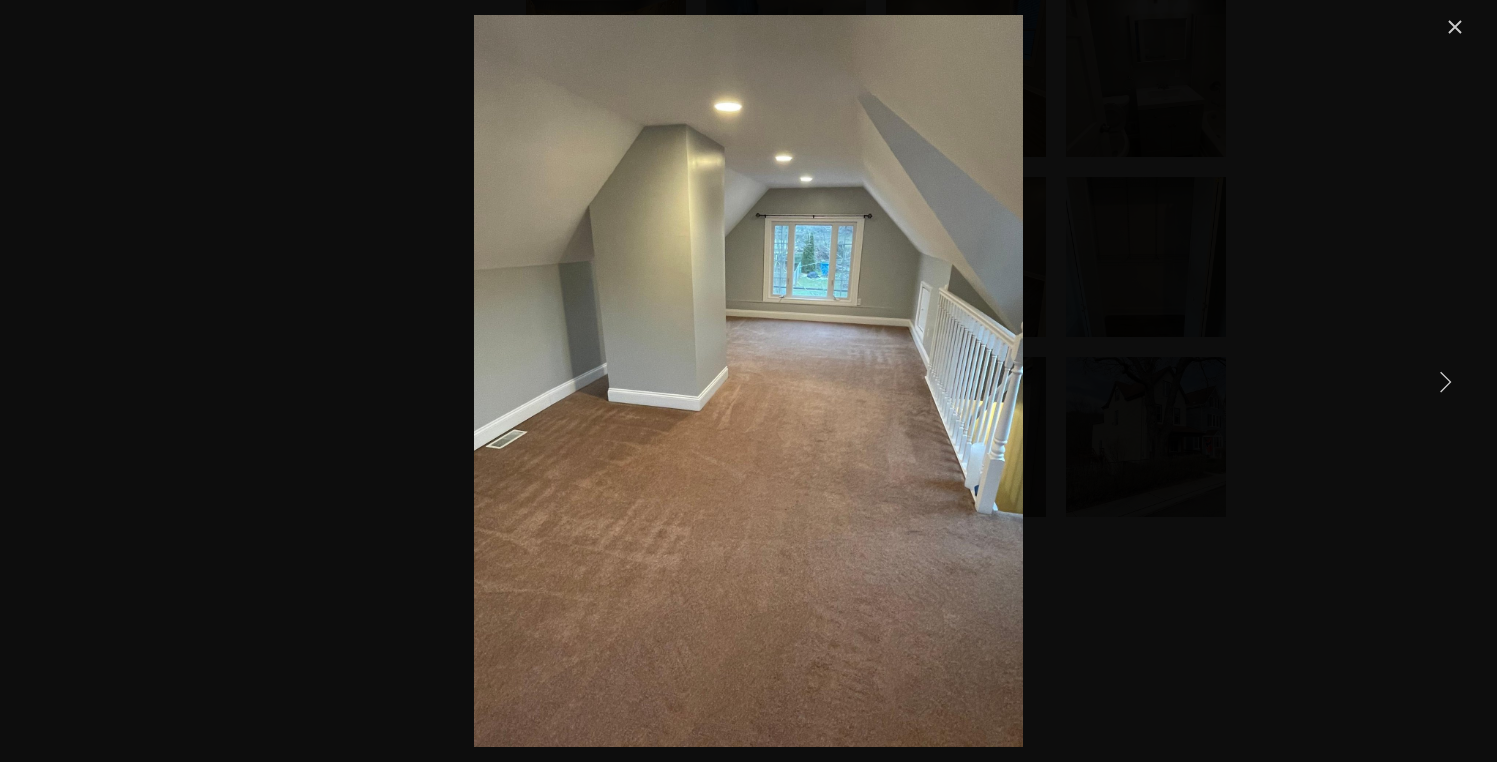 click at bounding box center [1445, 381] 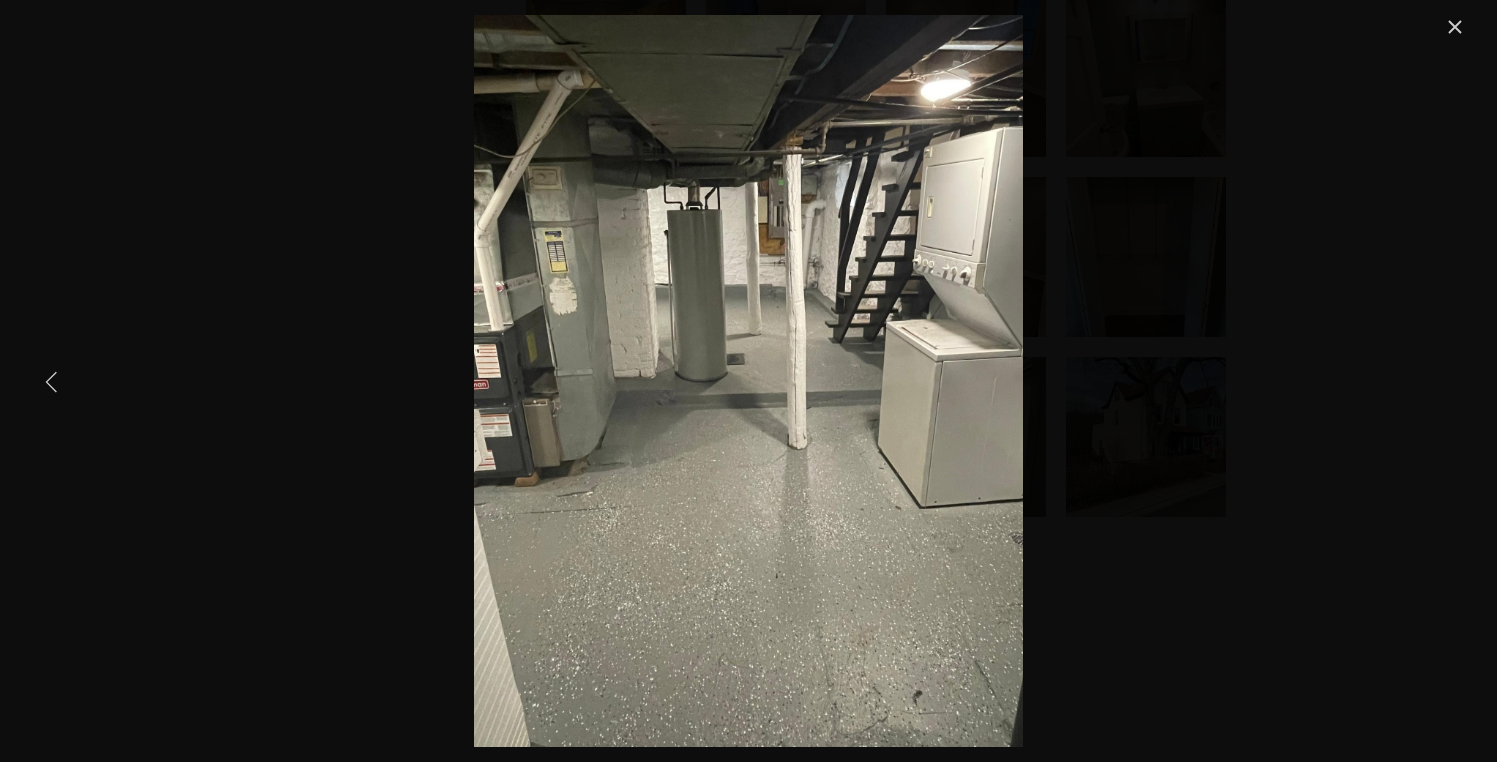 click at bounding box center [52, 381] 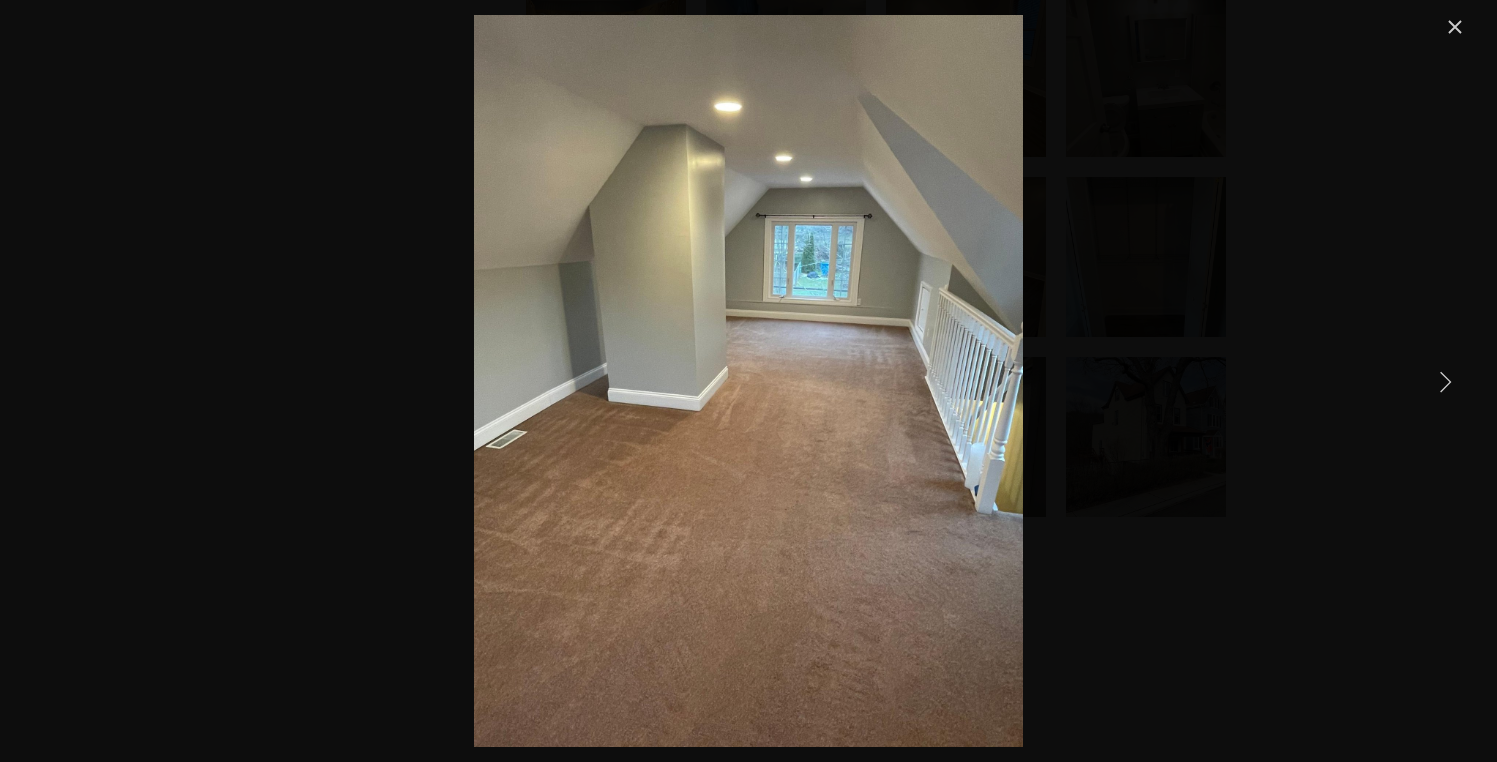 click at bounding box center (1445, 381) 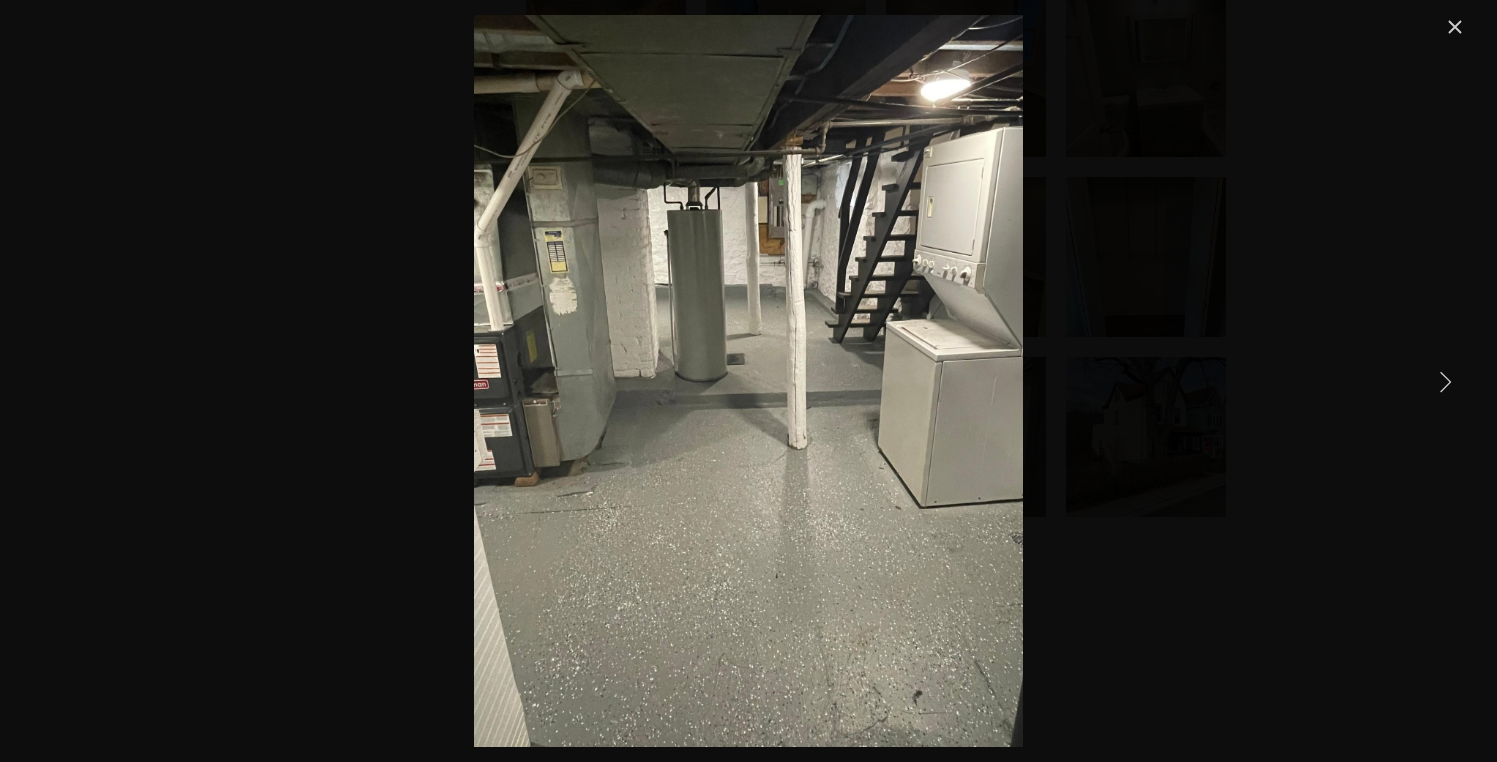click at bounding box center (1445, 381) 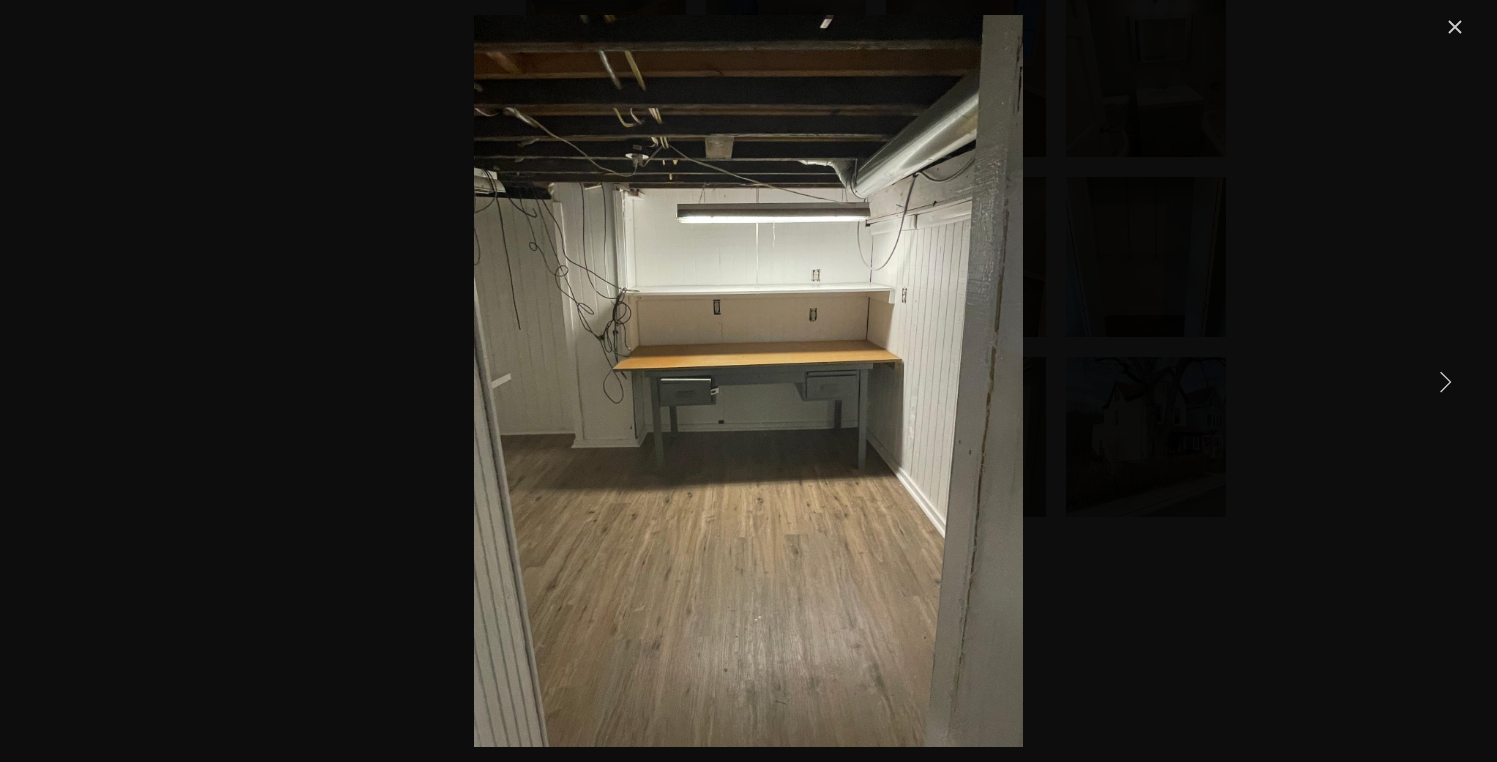 click at bounding box center (1445, 381) 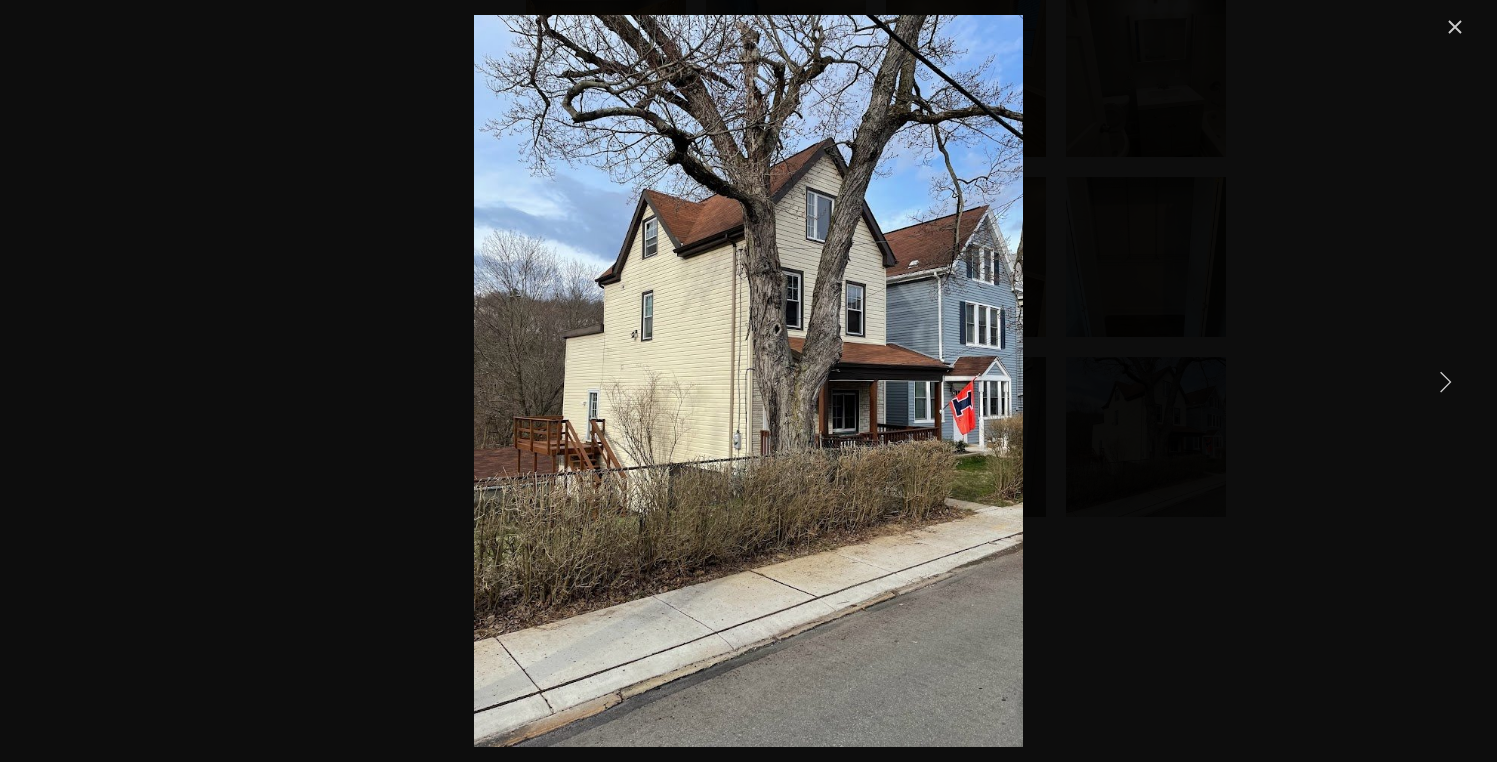 click at bounding box center (1445, 381) 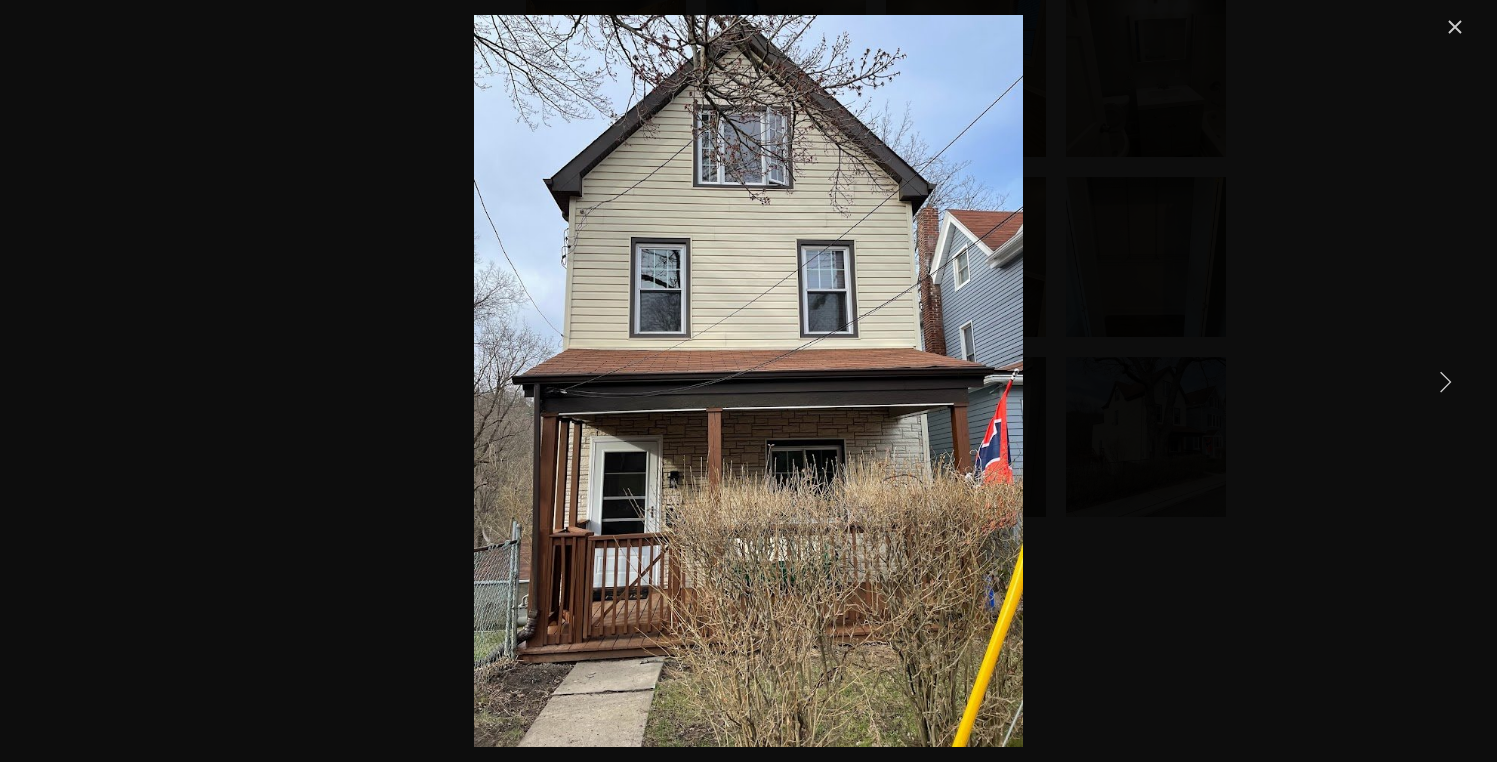 click at bounding box center (1445, 381) 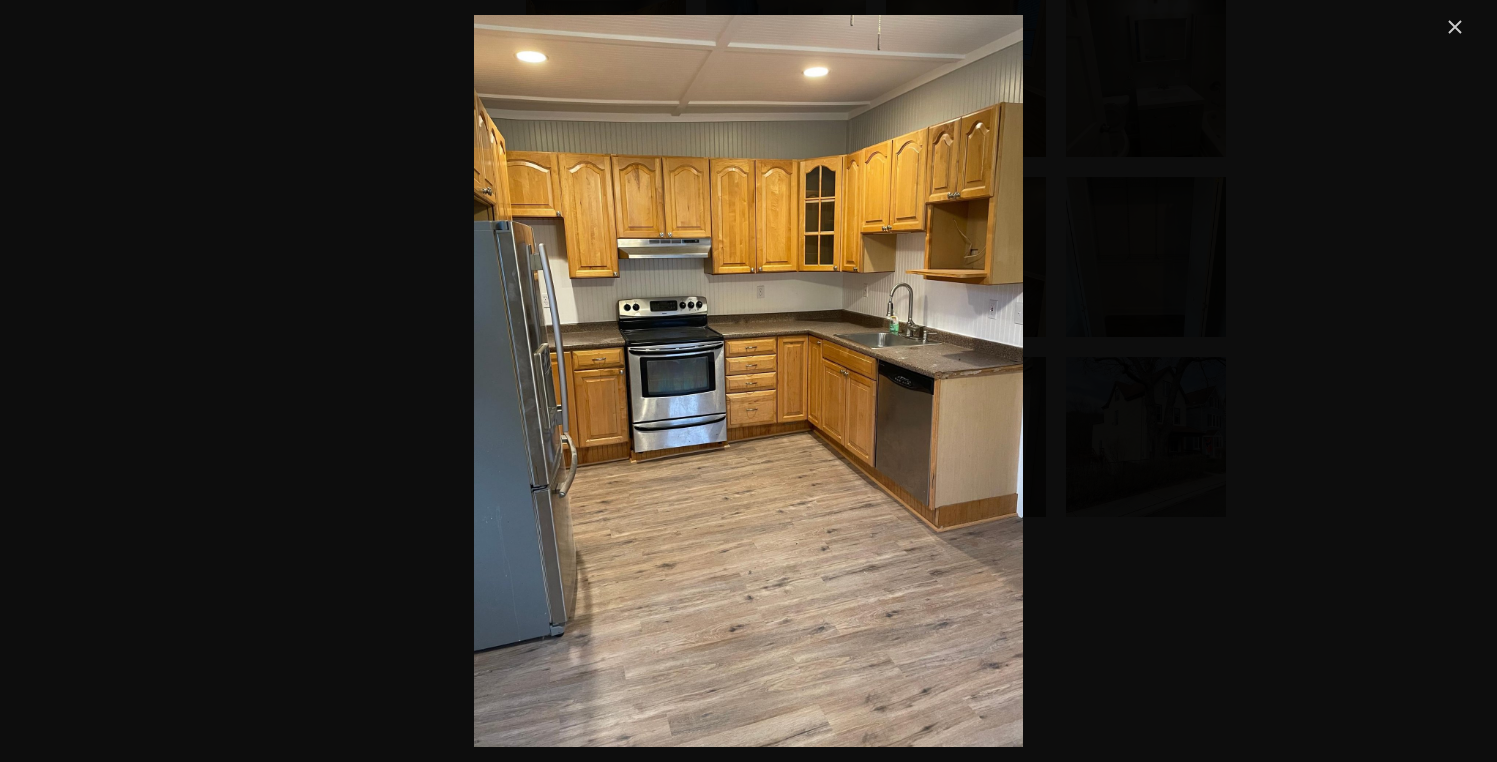 click at bounding box center [1455, 27] 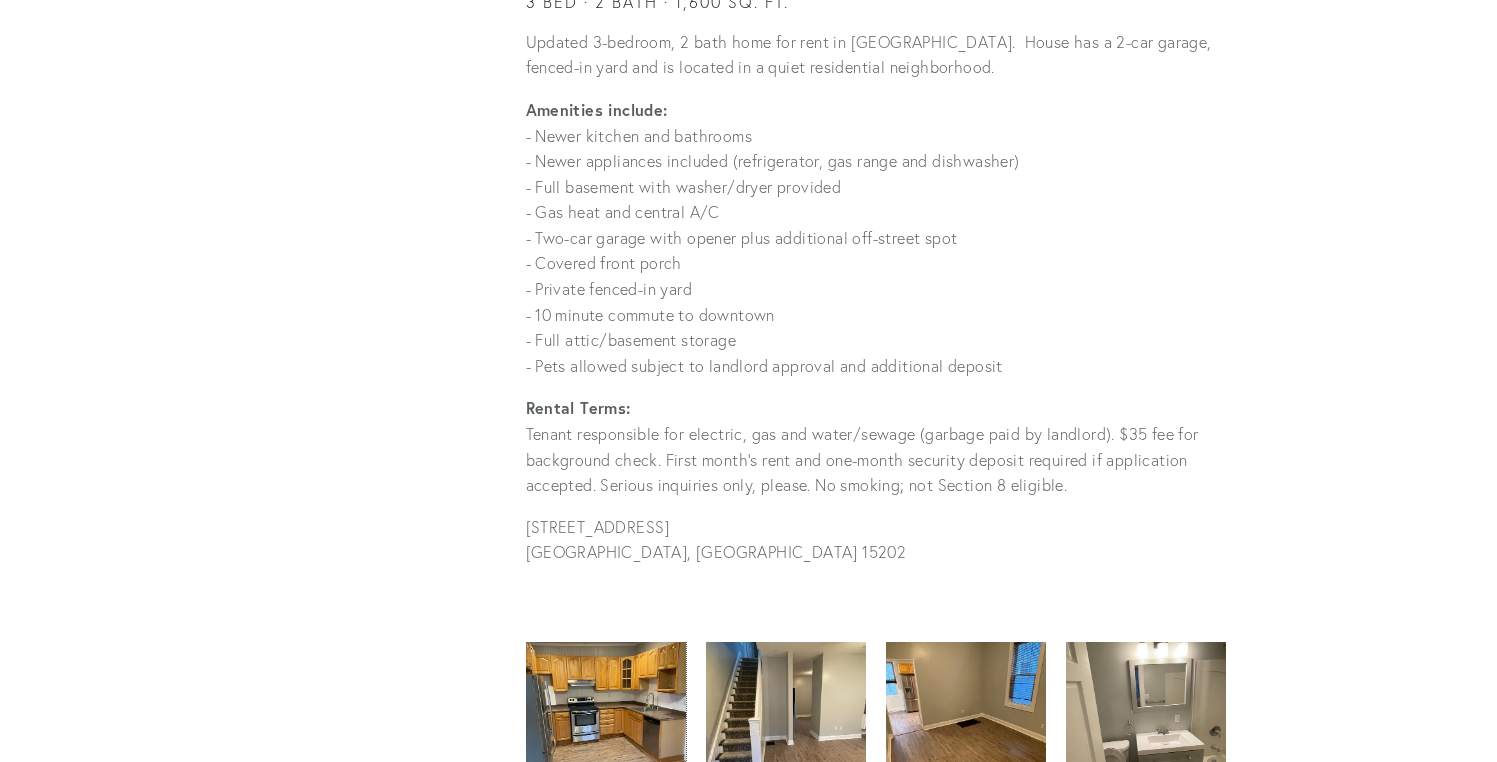 scroll, scrollTop: 1753, scrollLeft: 0, axis: vertical 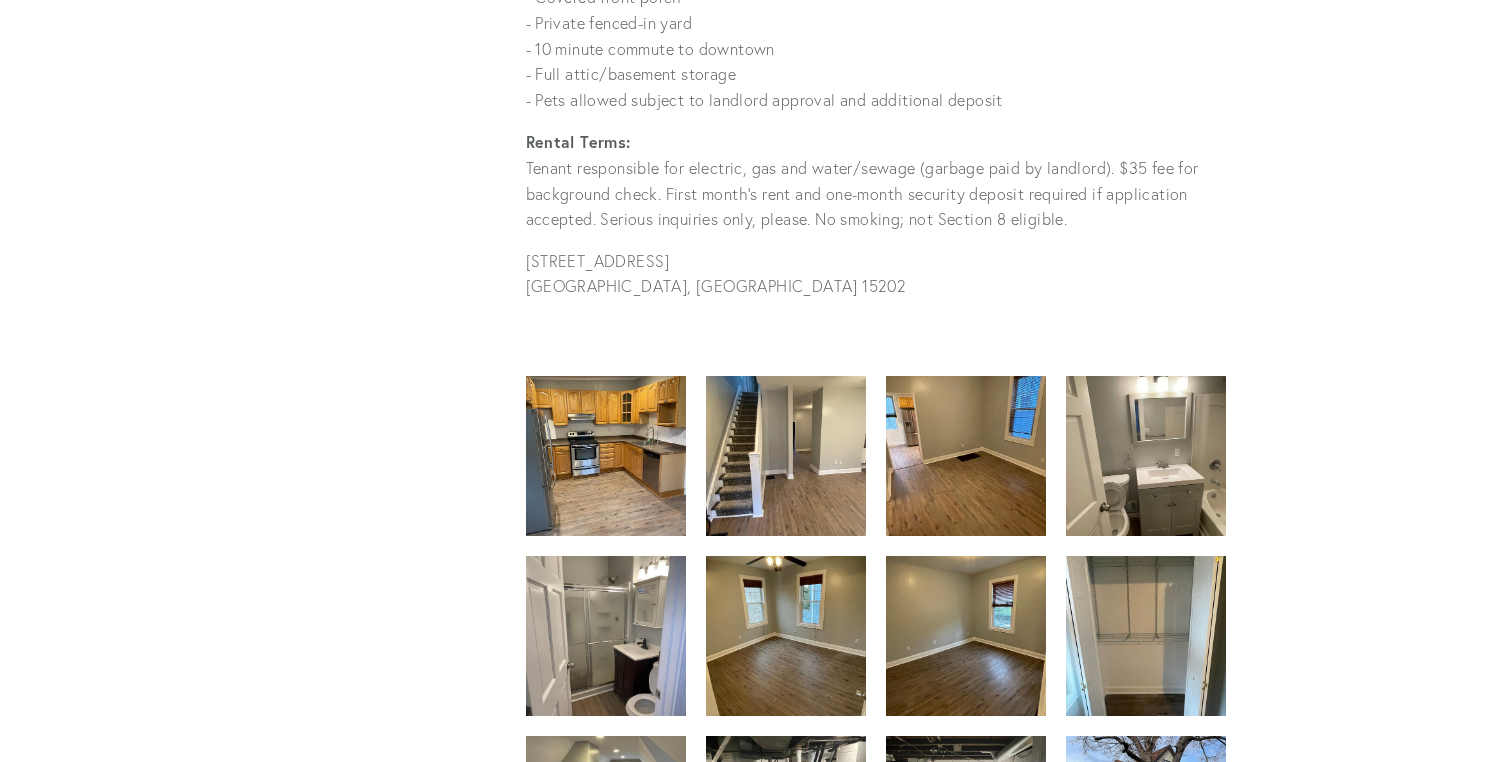 click on "605 Center Ave.  Pittsburgh, PA 15202" at bounding box center [876, 274] 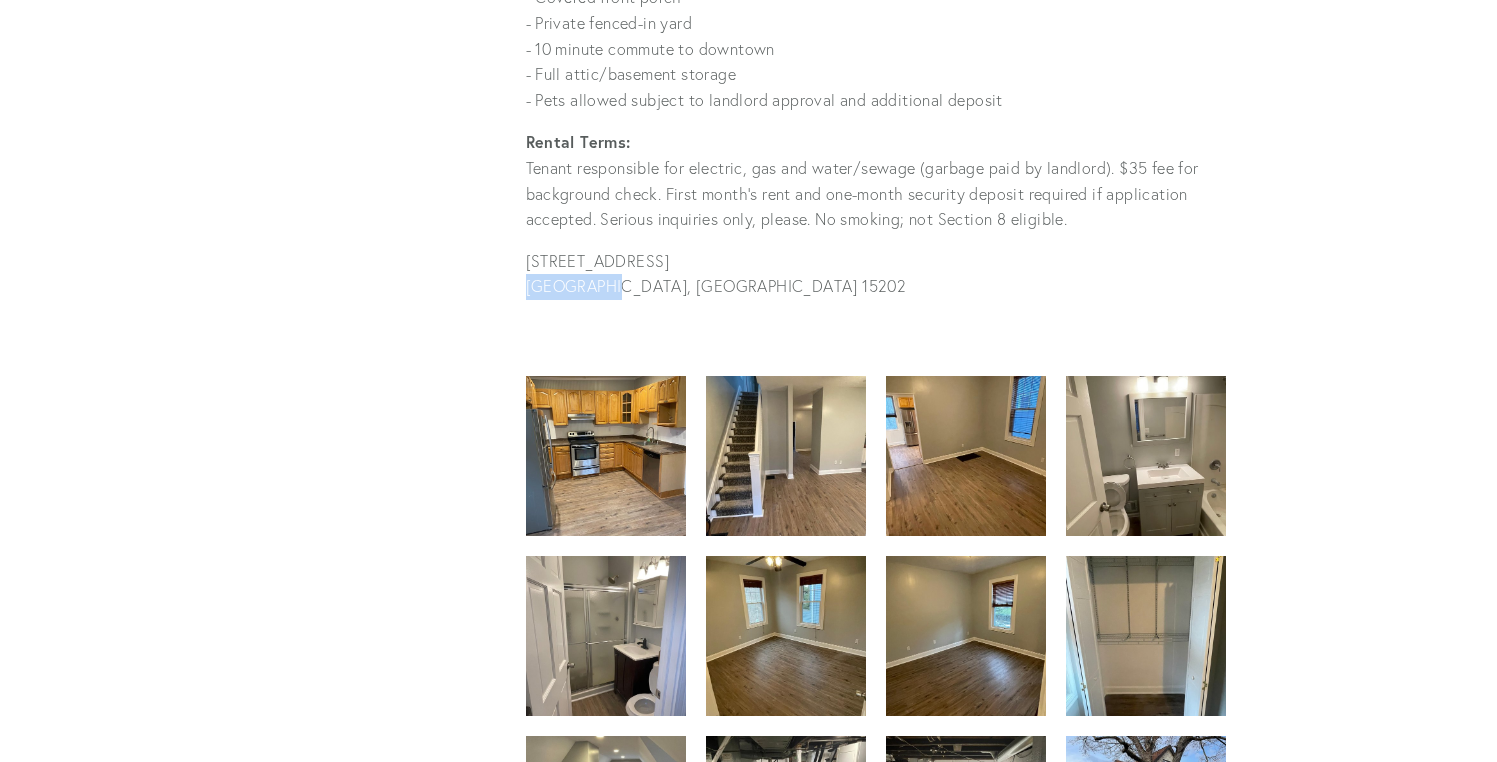 click on "605 Center Ave.  Pittsburgh, PA 15202" at bounding box center (876, 274) 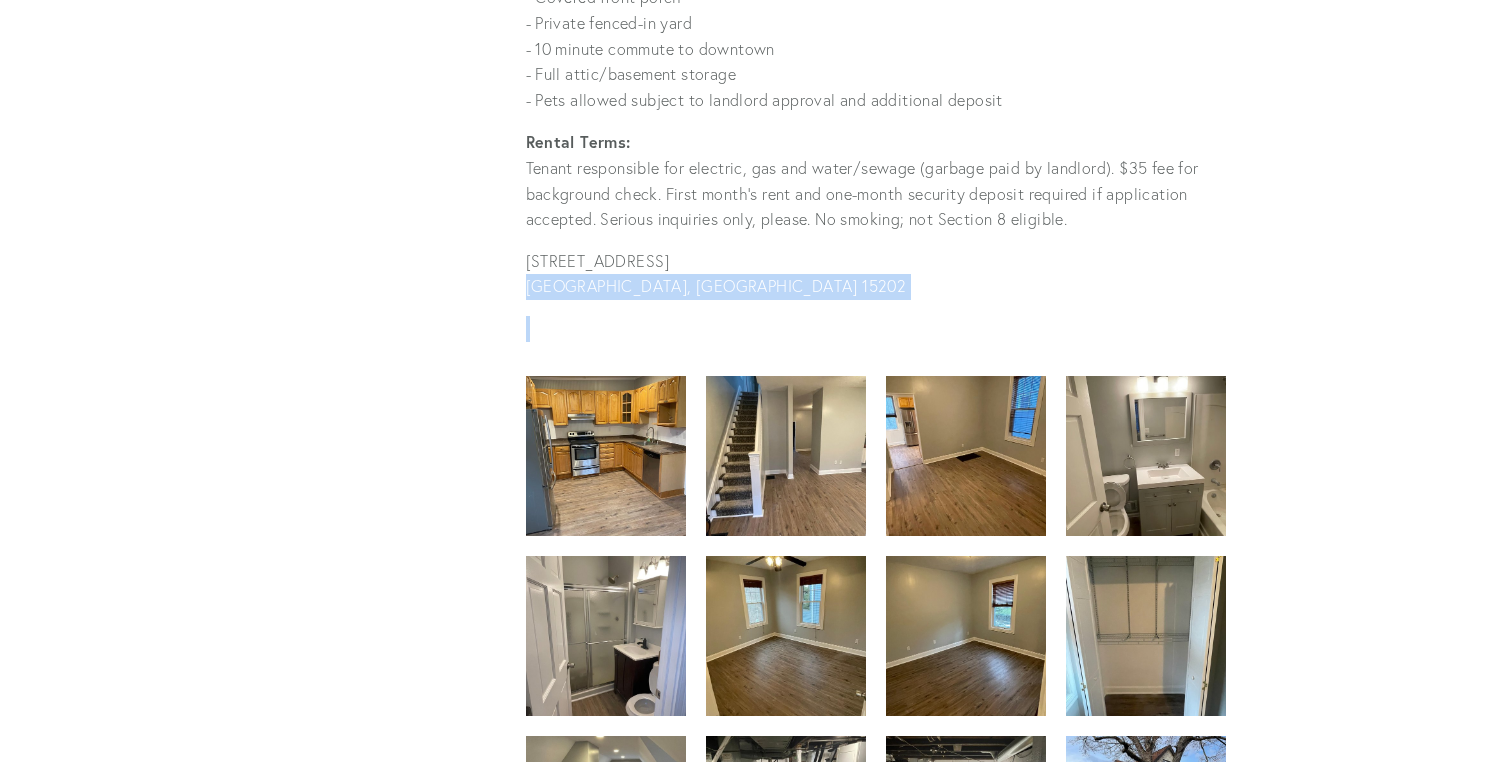click on "605 Center Ave.  Pittsburgh, PA 15202" at bounding box center [876, 274] 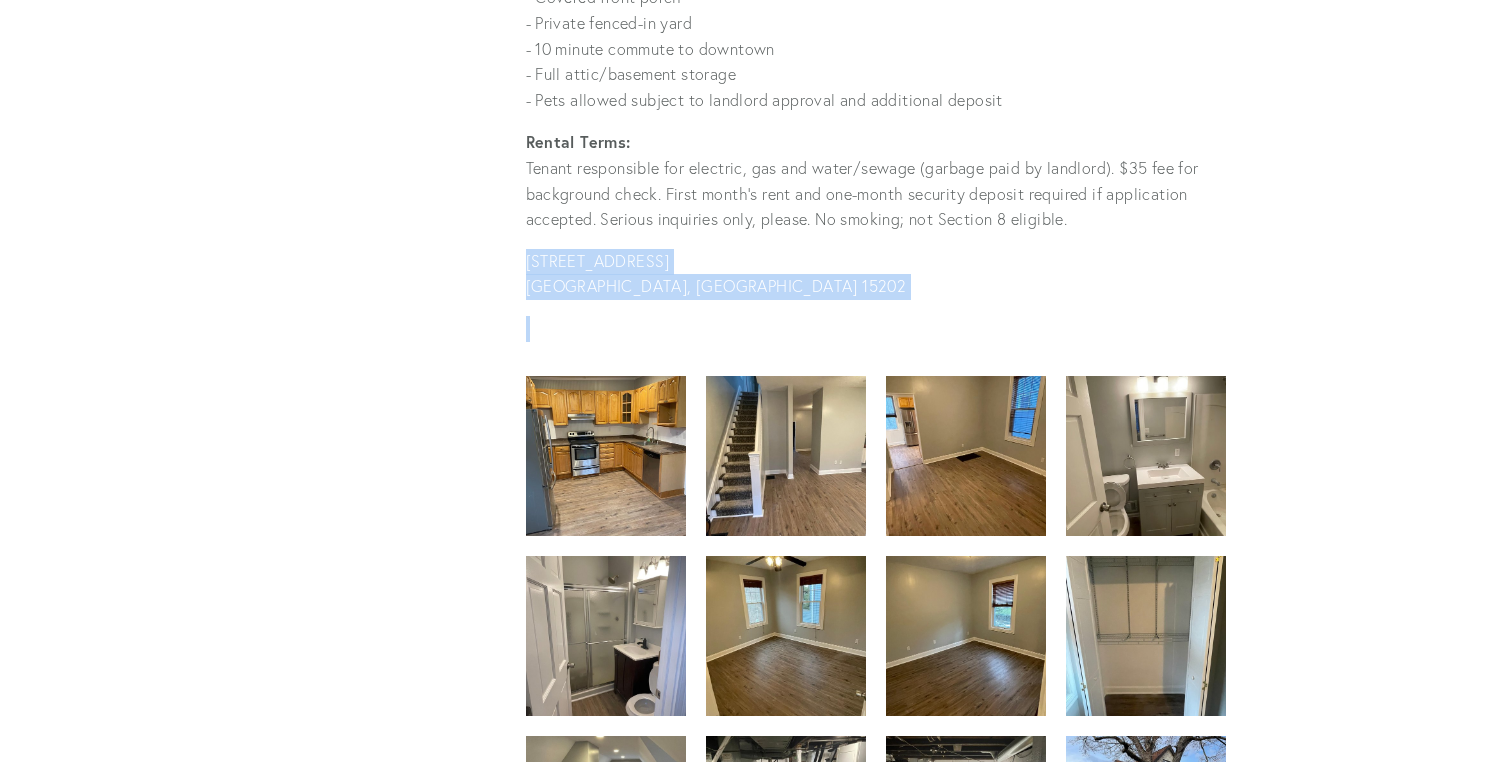 click on "605 Center Ave.  Pittsburgh, PA 15202" at bounding box center [876, 274] 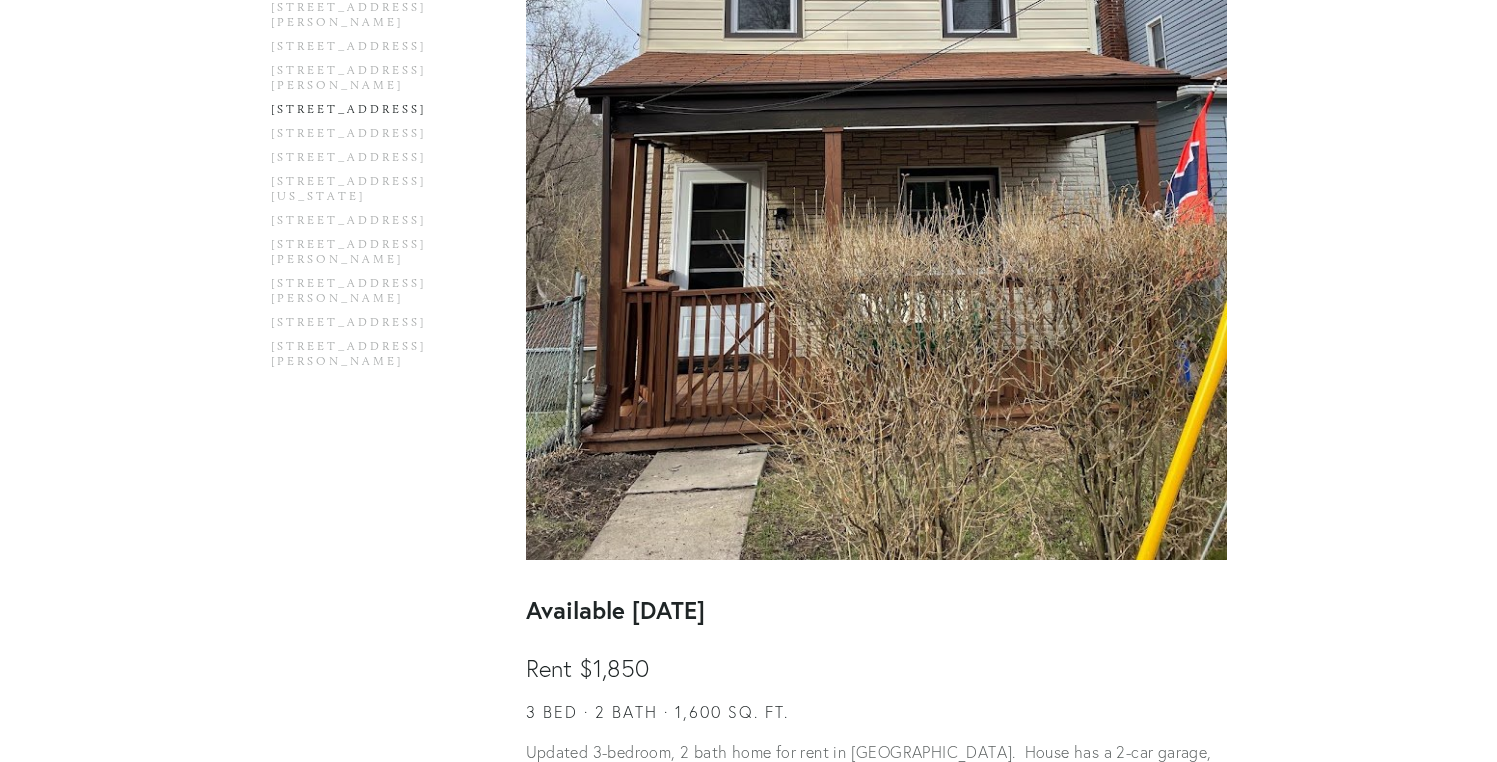 scroll, scrollTop: 769, scrollLeft: 0, axis: vertical 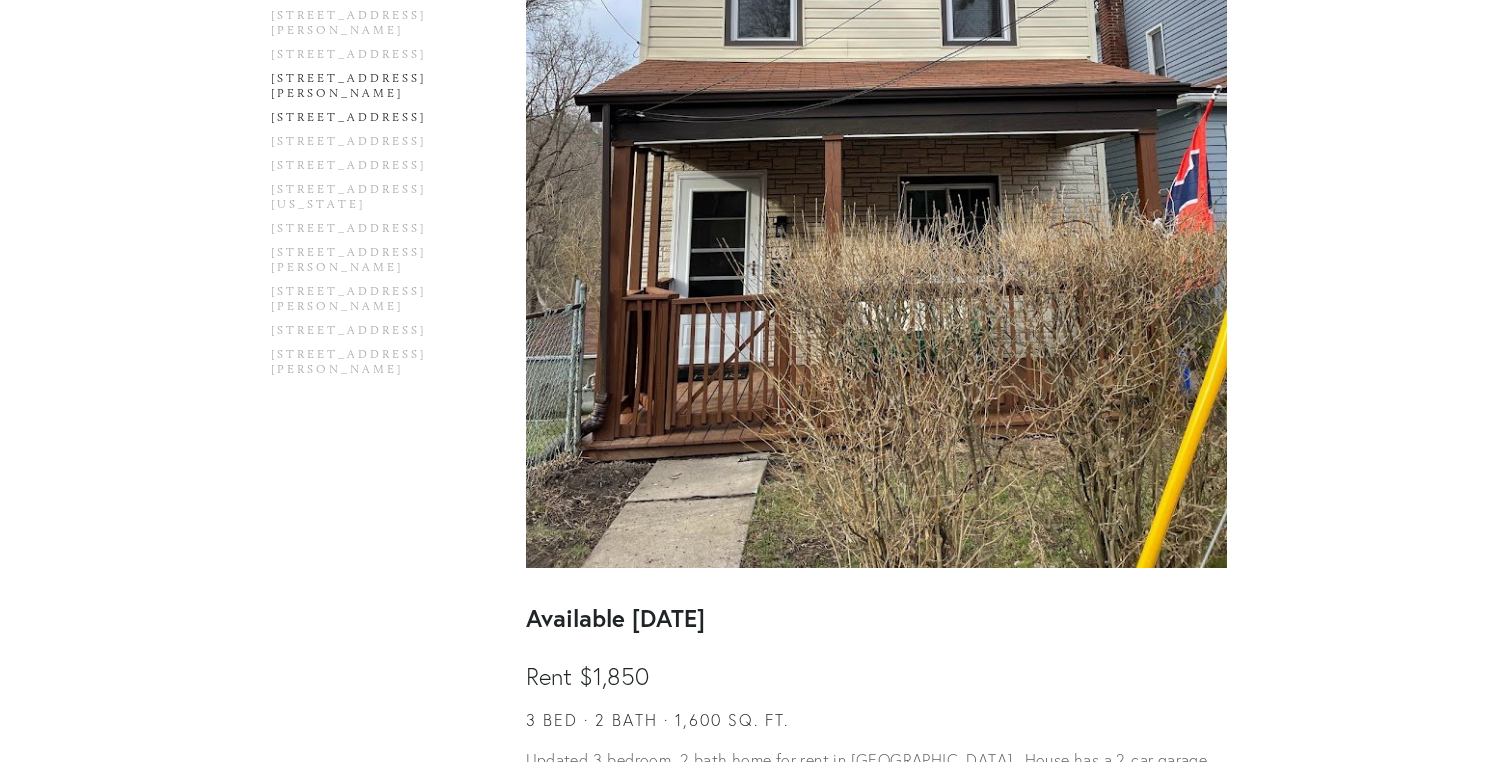 click on "[STREET_ADDRESS][PERSON_NAME]" at bounding box center (366, 90) 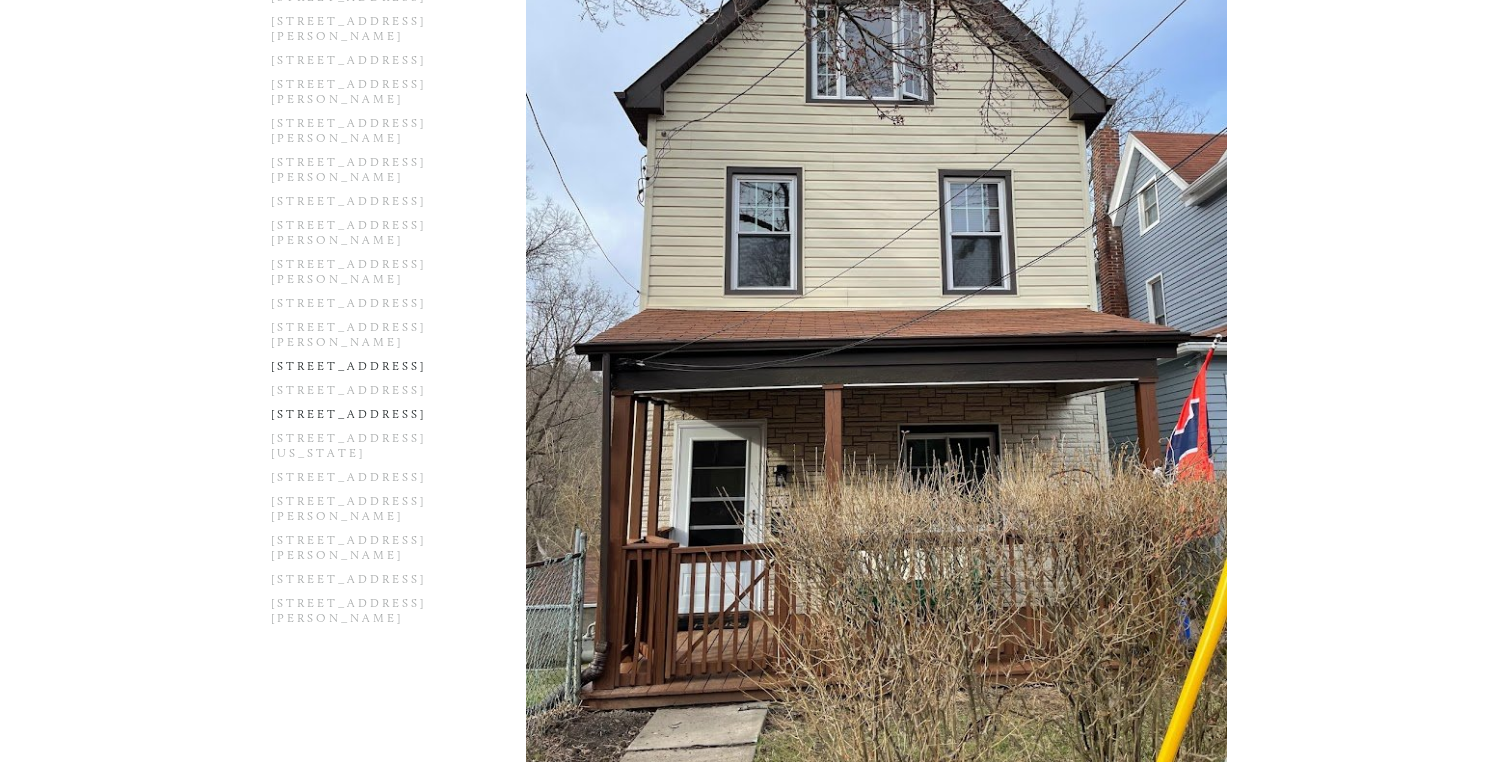 scroll, scrollTop: 472, scrollLeft: 0, axis: vertical 